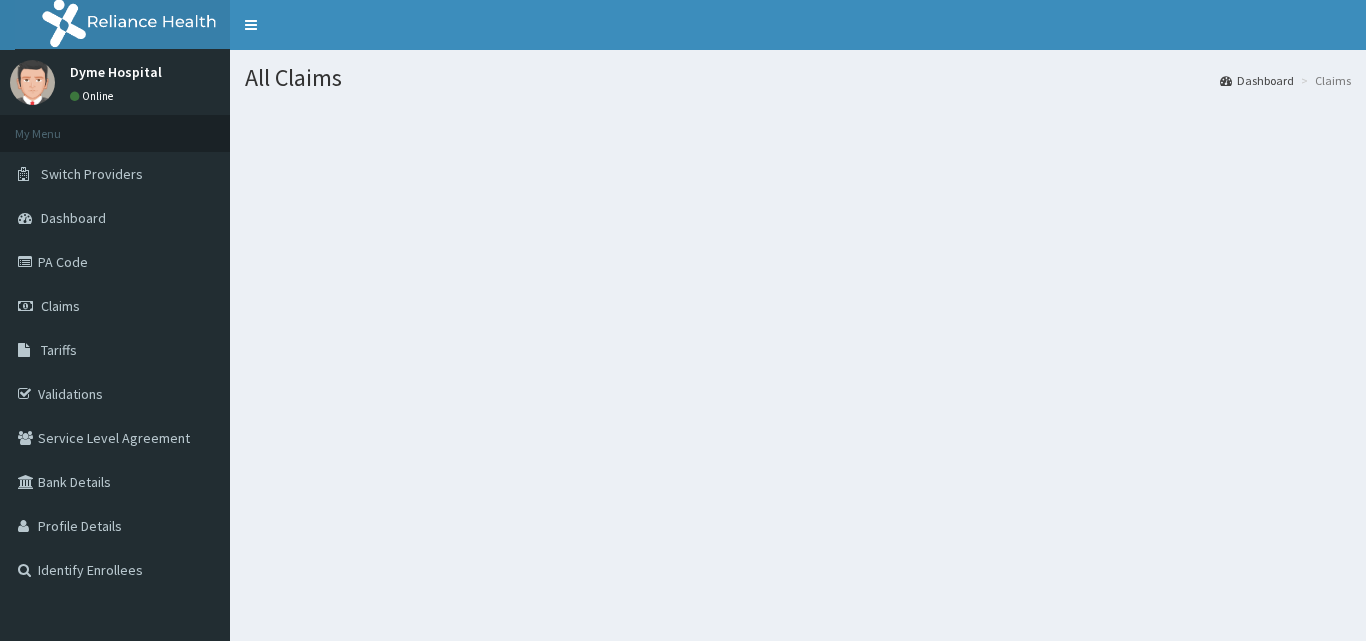 scroll, scrollTop: 0, scrollLeft: 0, axis: both 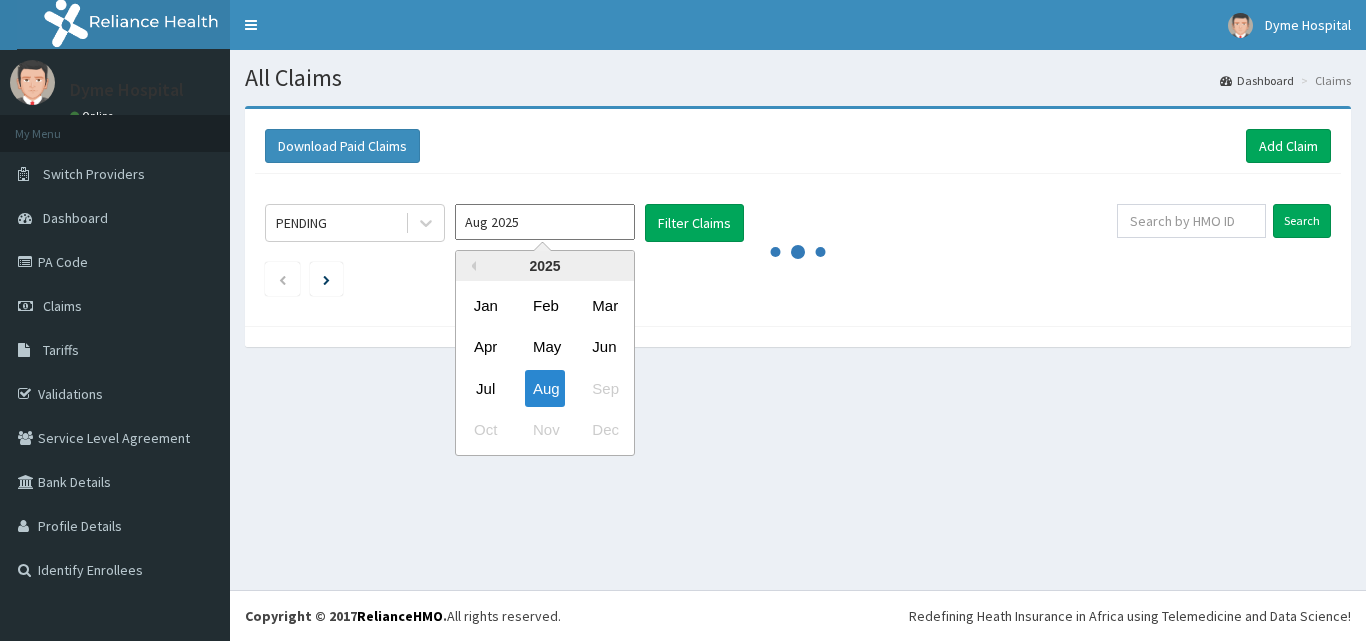 drag, startPoint x: 617, startPoint y: 228, endPoint x: 591, endPoint y: 226, distance: 26.076809 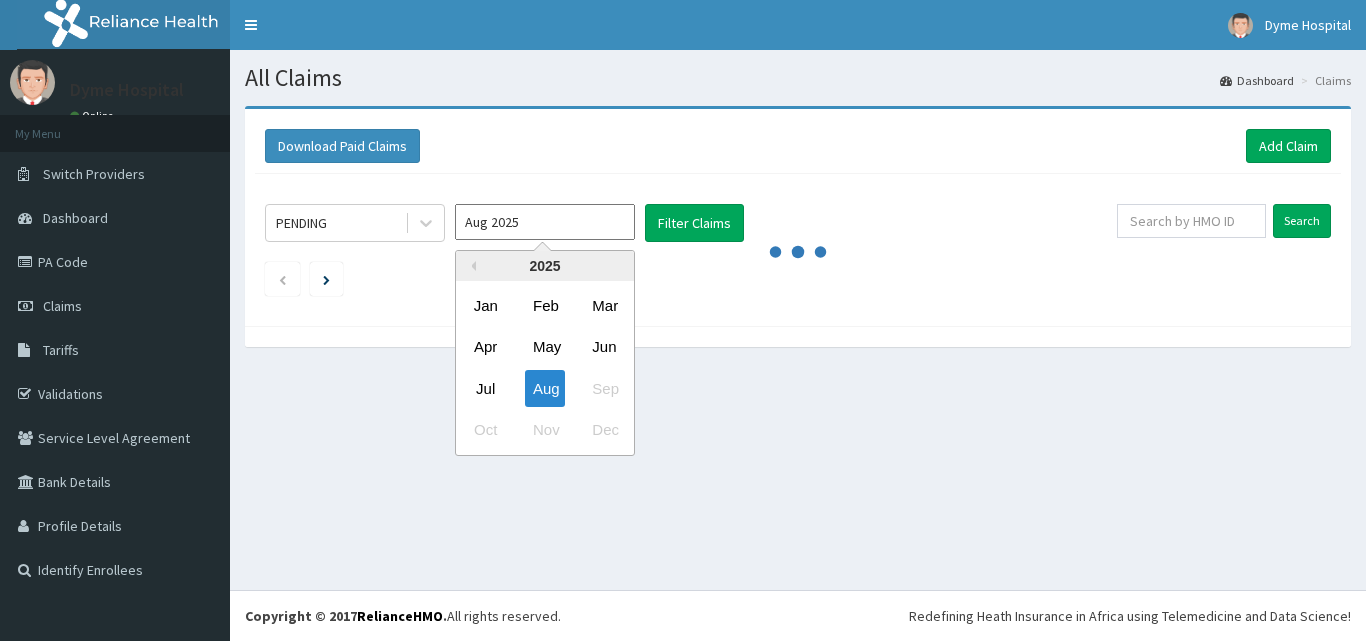 click on "Aug 2025" at bounding box center (545, 222) 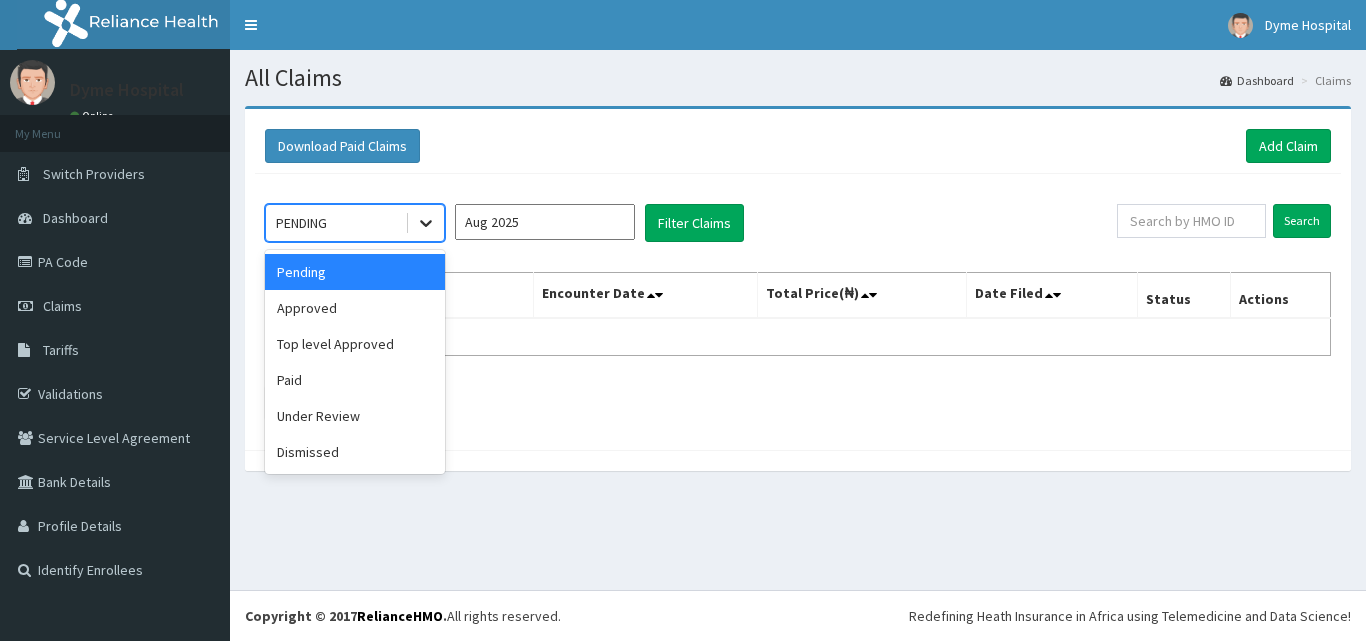 click 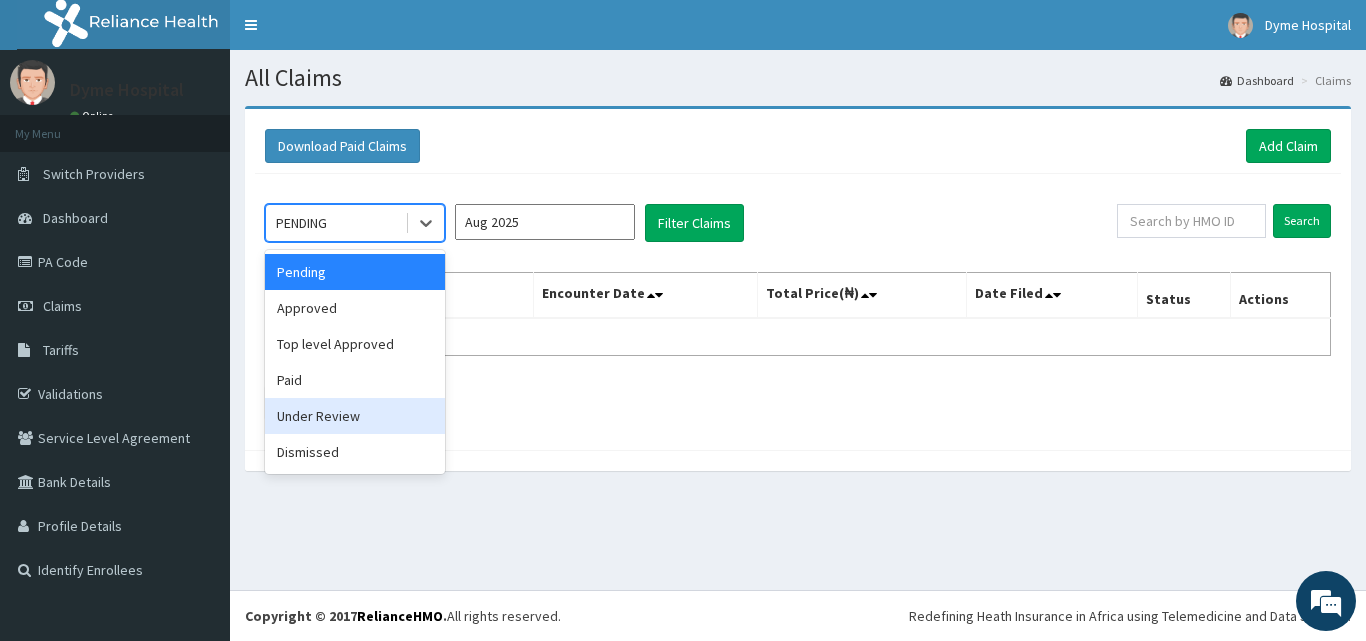 drag, startPoint x: 333, startPoint y: 424, endPoint x: 405, endPoint y: 390, distance: 79.624115 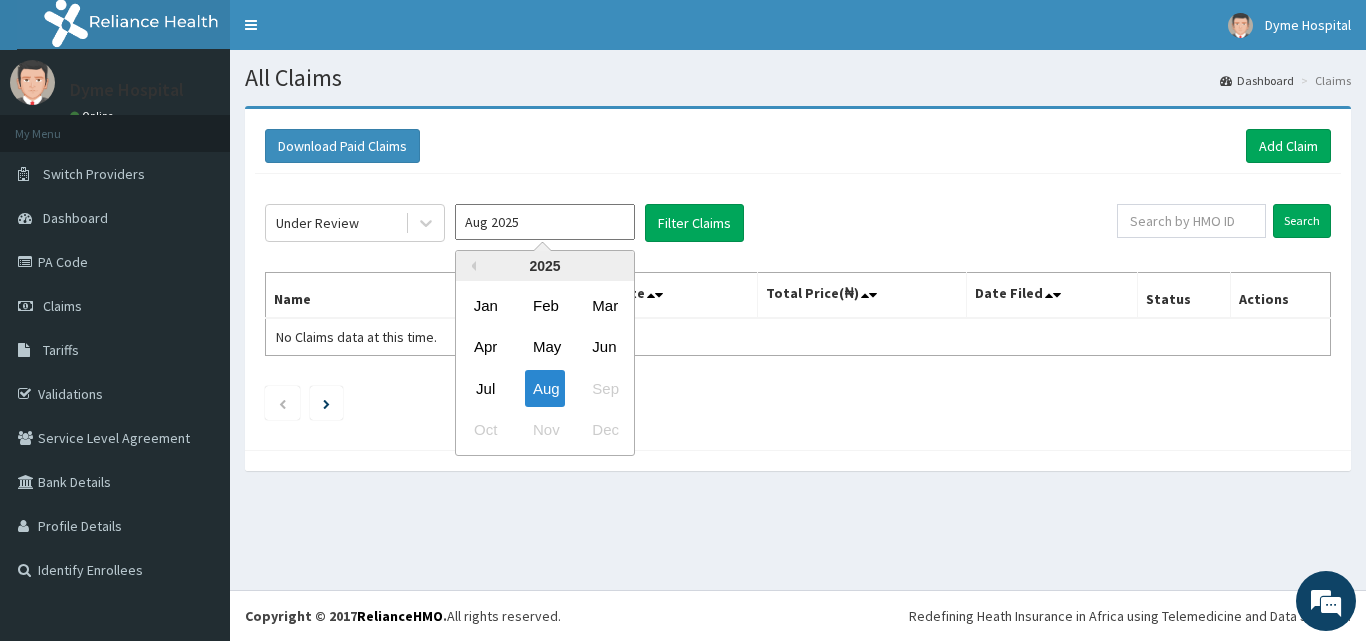 click on "Aug 2025" at bounding box center [545, 222] 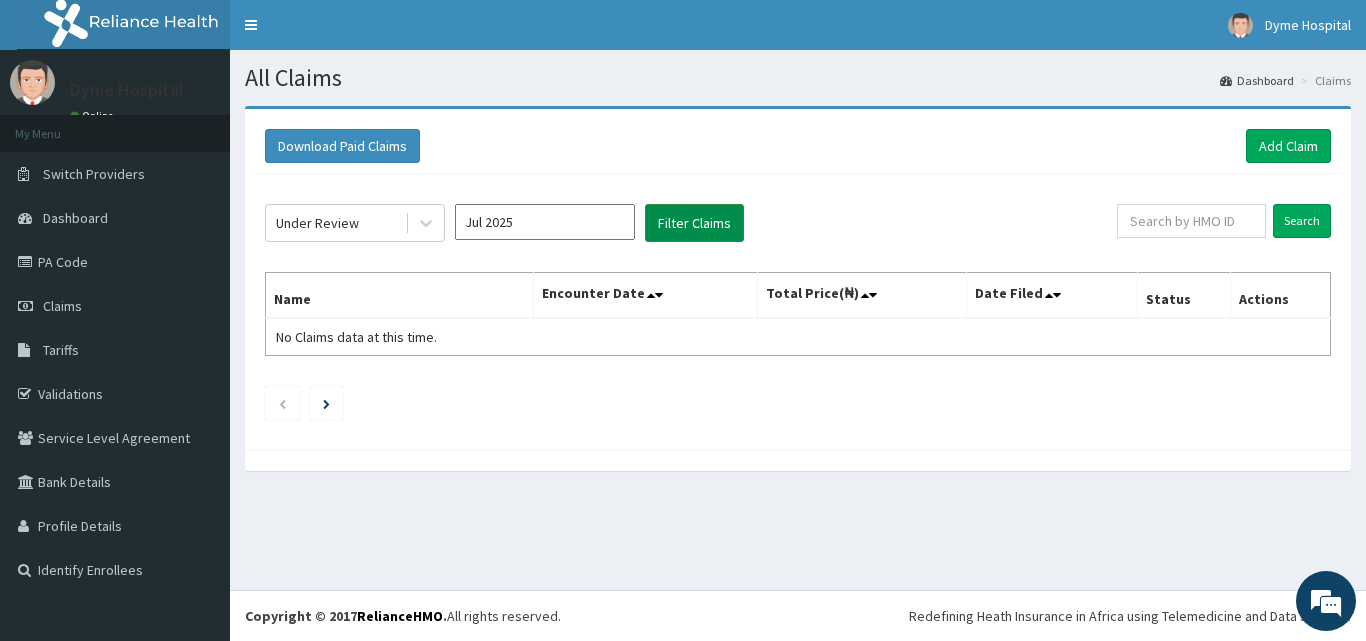 click on "Filter Claims" at bounding box center (694, 223) 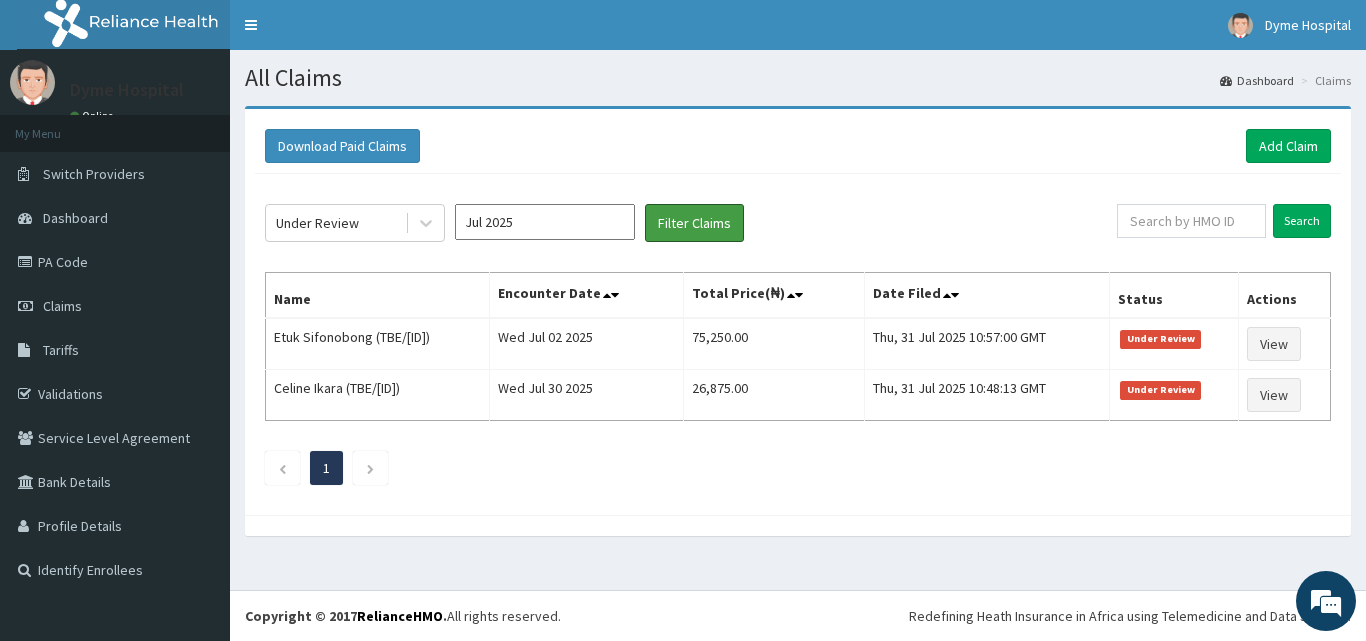 scroll, scrollTop: 0, scrollLeft: 0, axis: both 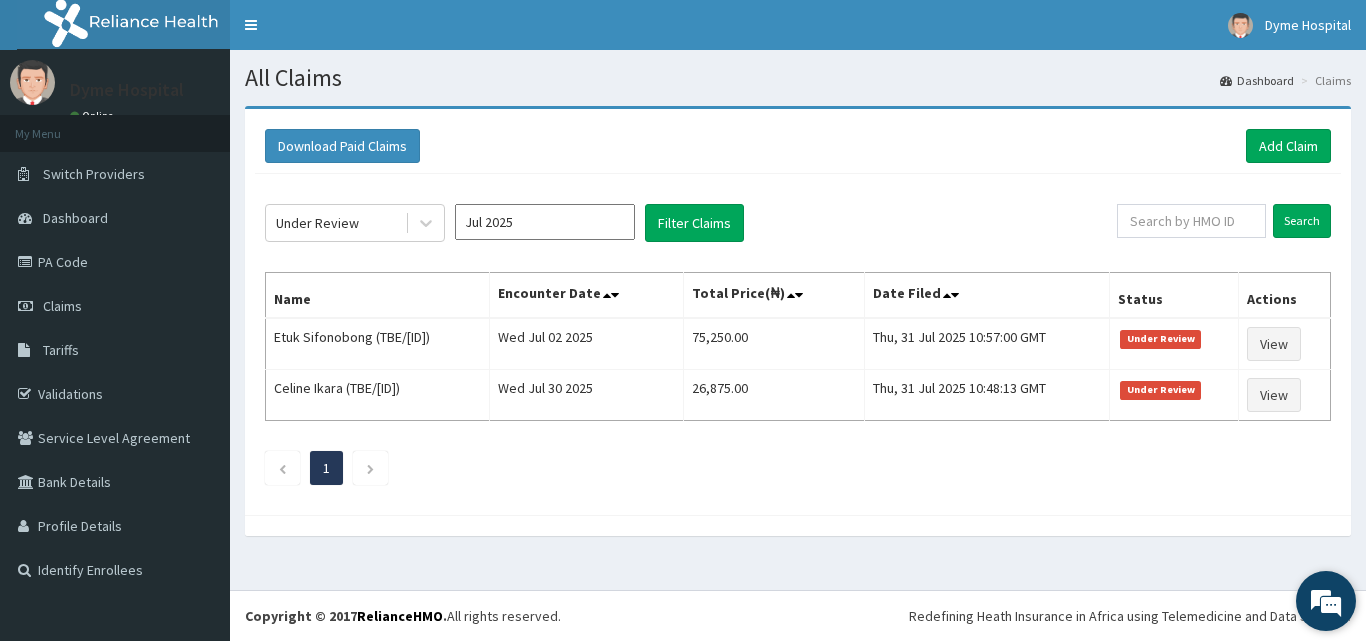 click at bounding box center [1326, 601] 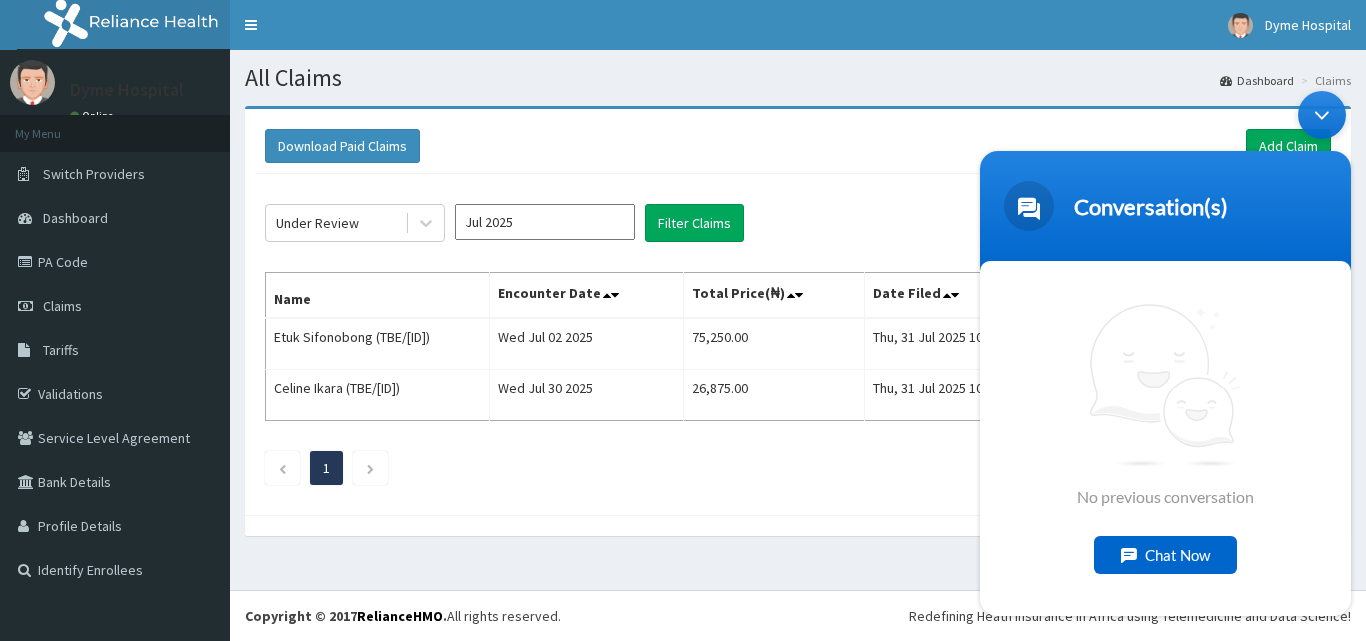 click on "Chat Now" at bounding box center (1165, 555) 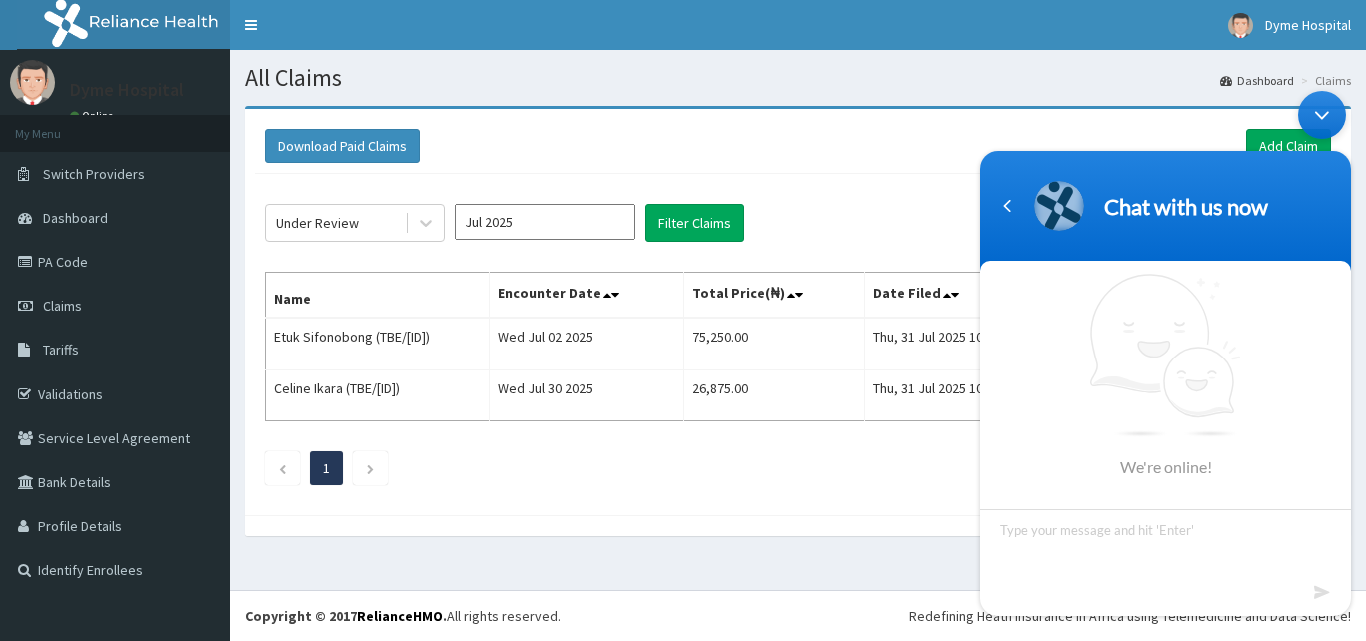 drag, startPoint x: 1075, startPoint y: 545, endPoint x: 1310, endPoint y: 582, distance: 237.89493 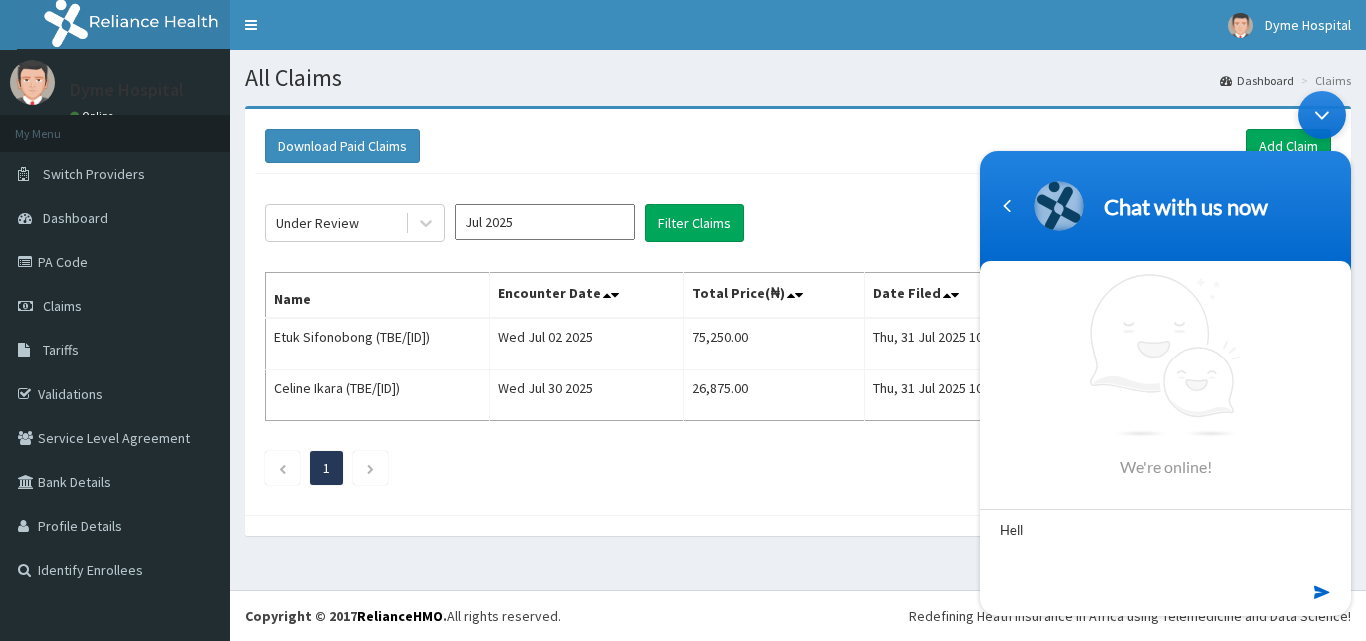 type on "Hello" 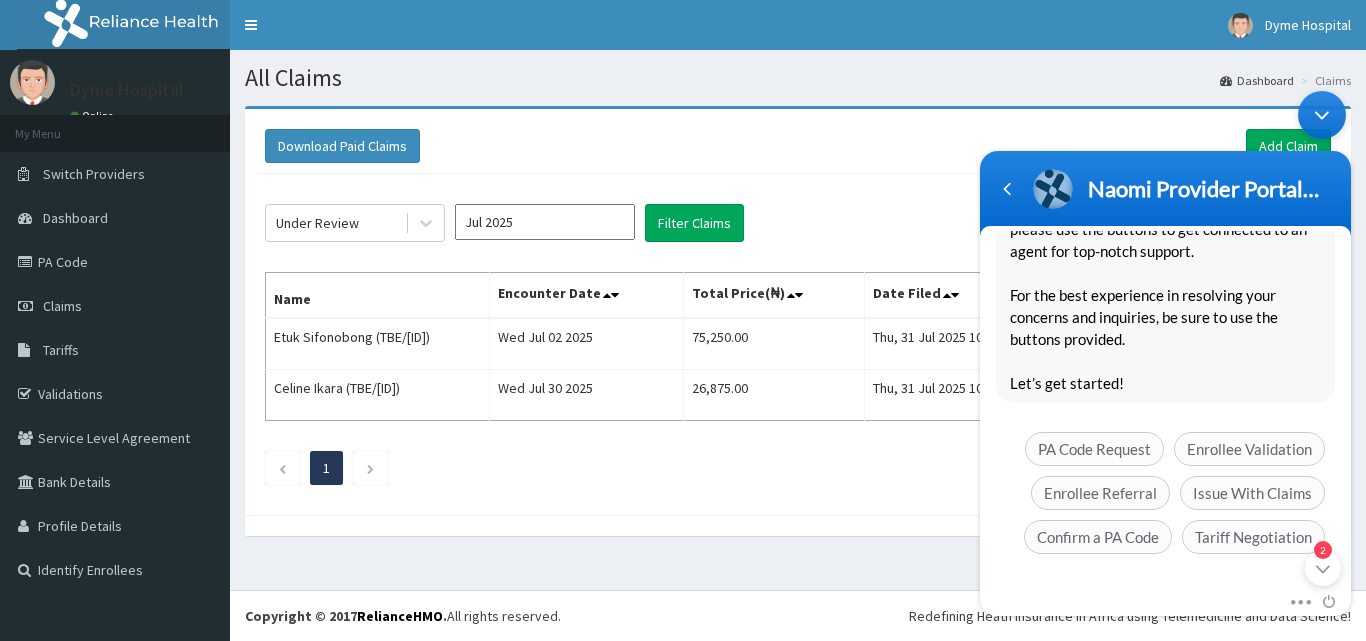 scroll, scrollTop: 337, scrollLeft: 0, axis: vertical 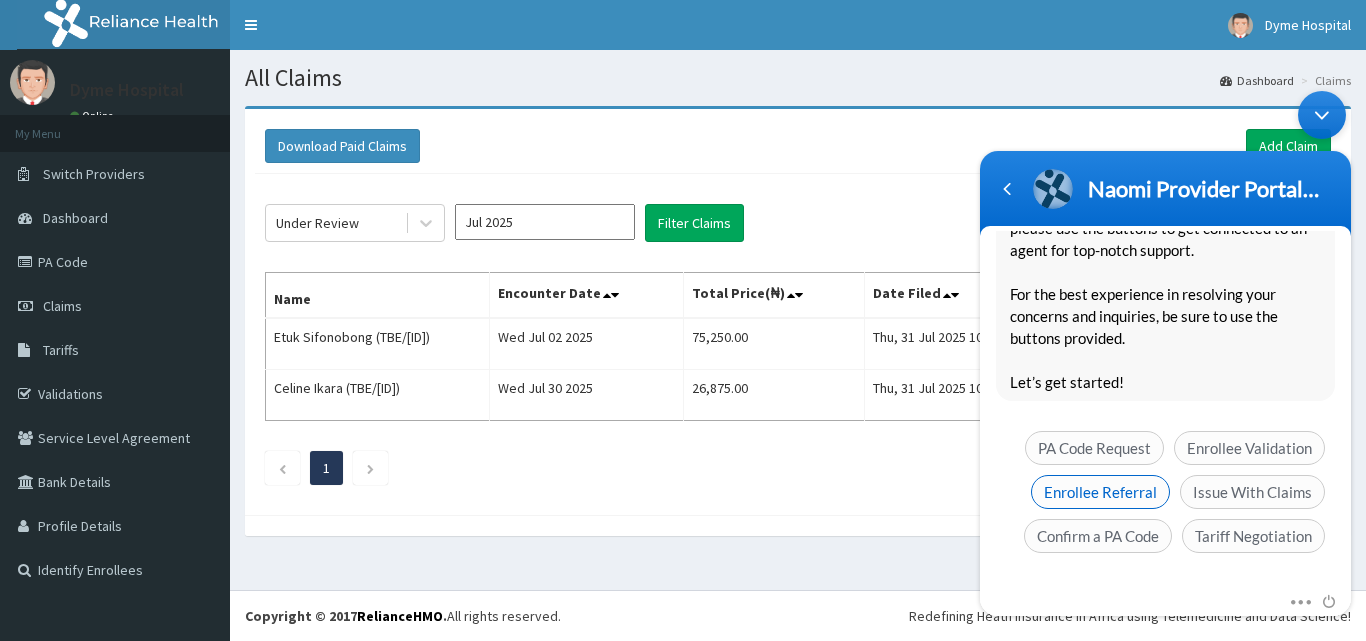 click on "Enrollee Referral" at bounding box center (1100, 492) 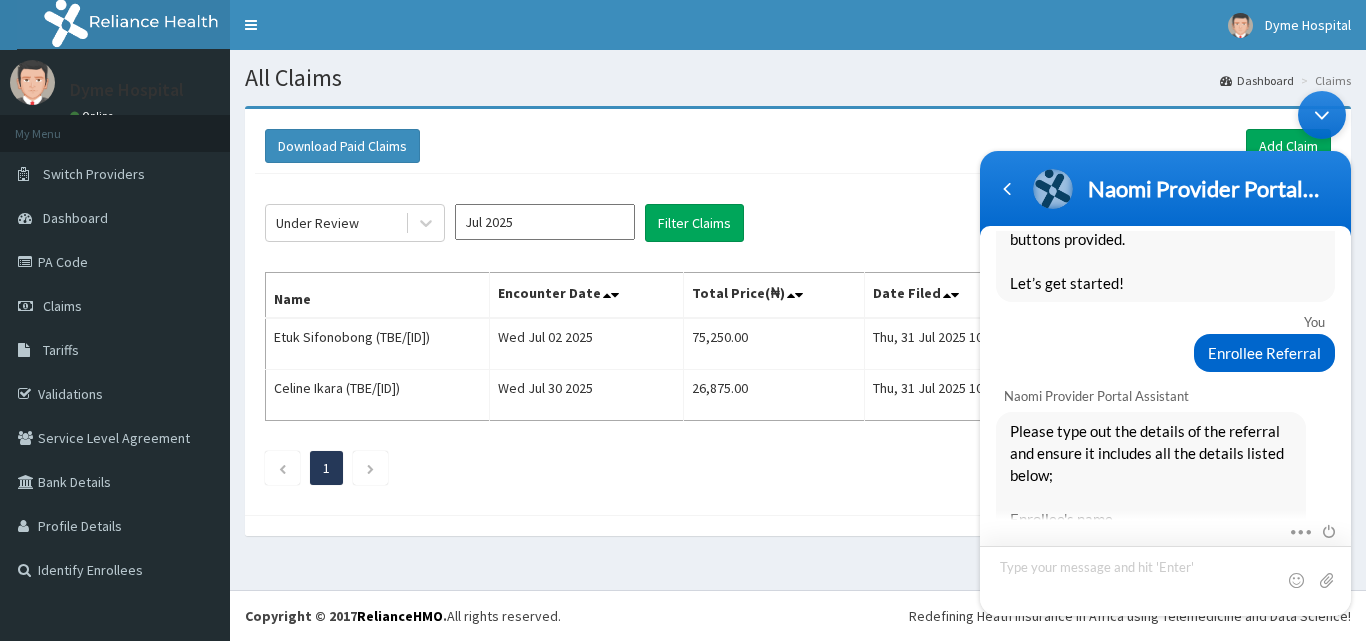 scroll, scrollTop: 591, scrollLeft: 0, axis: vertical 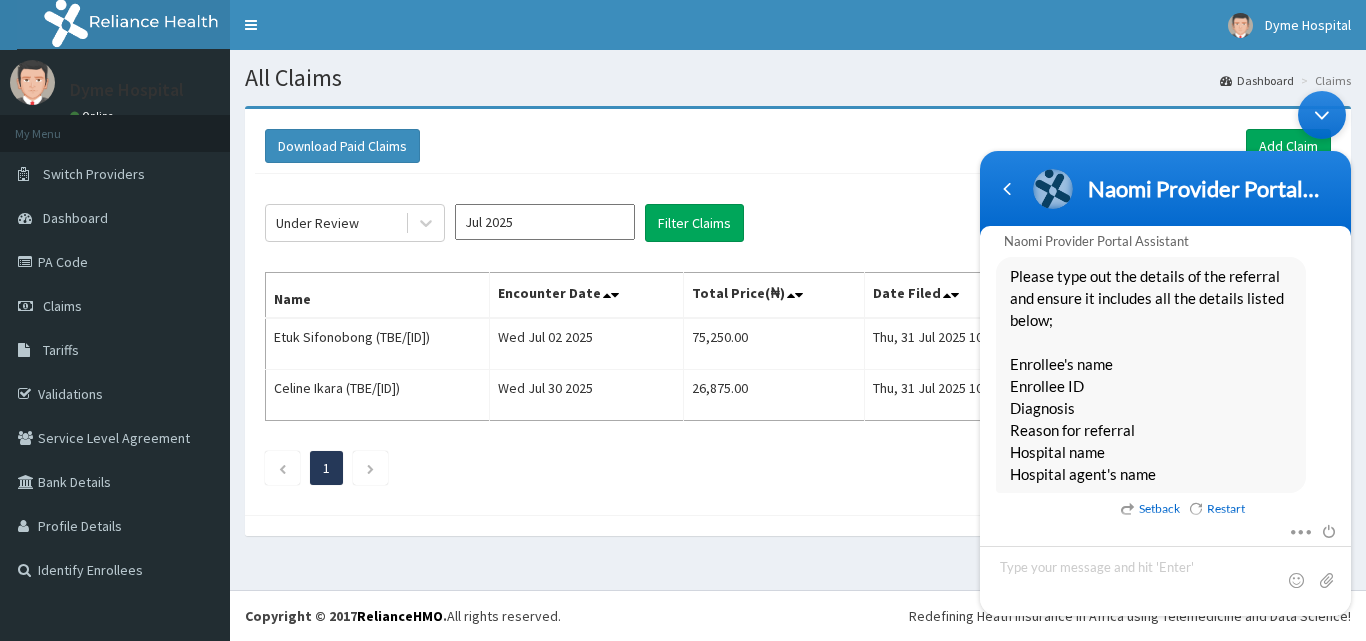 click on "Restart" at bounding box center (1217, 509) 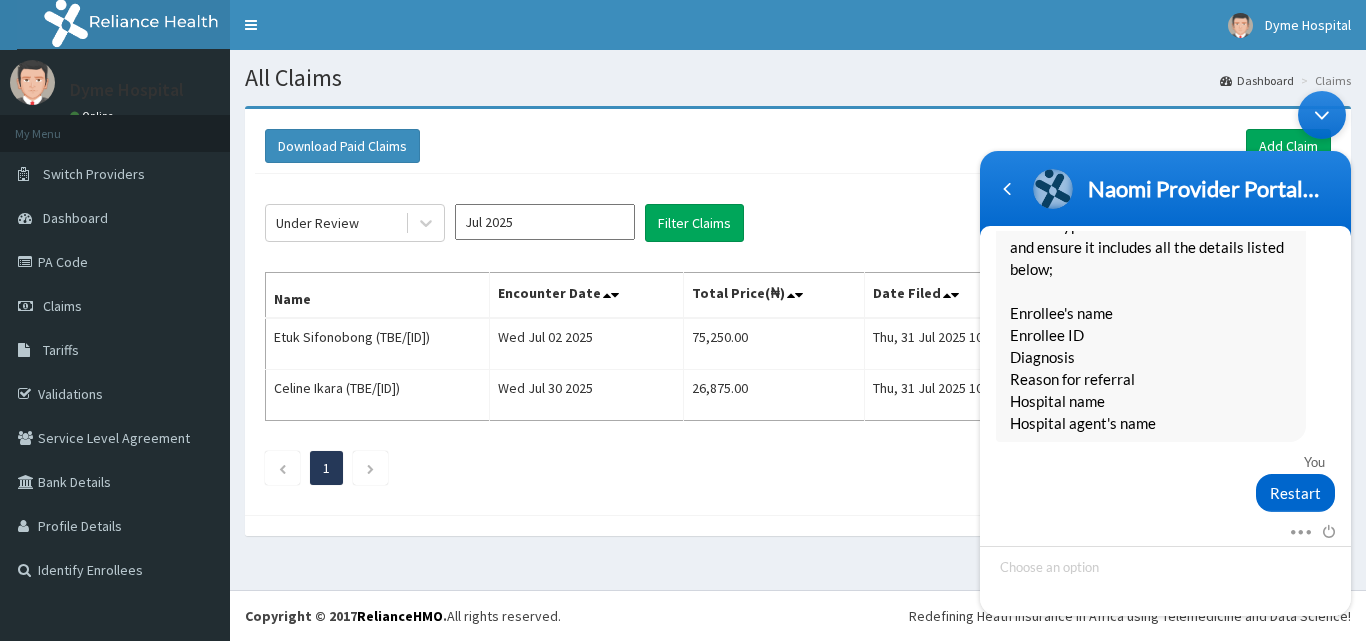 scroll, scrollTop: 709, scrollLeft: 0, axis: vertical 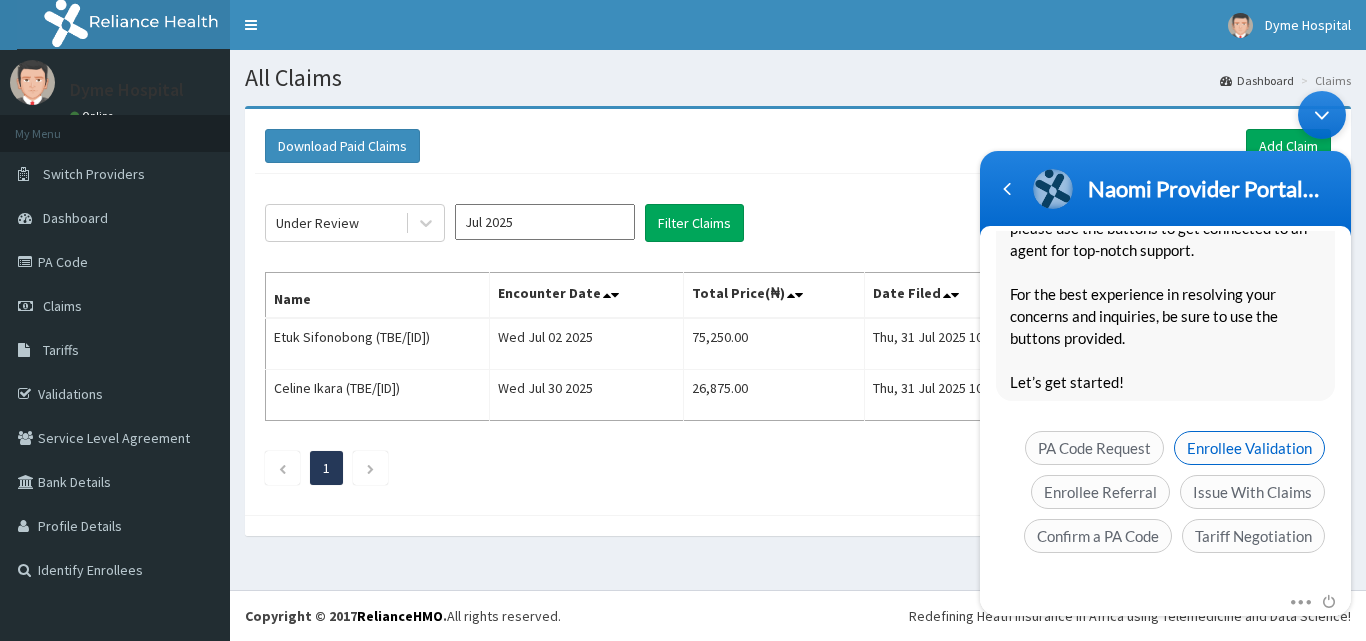 click on "Enrollee Validation" at bounding box center [1249, 448] 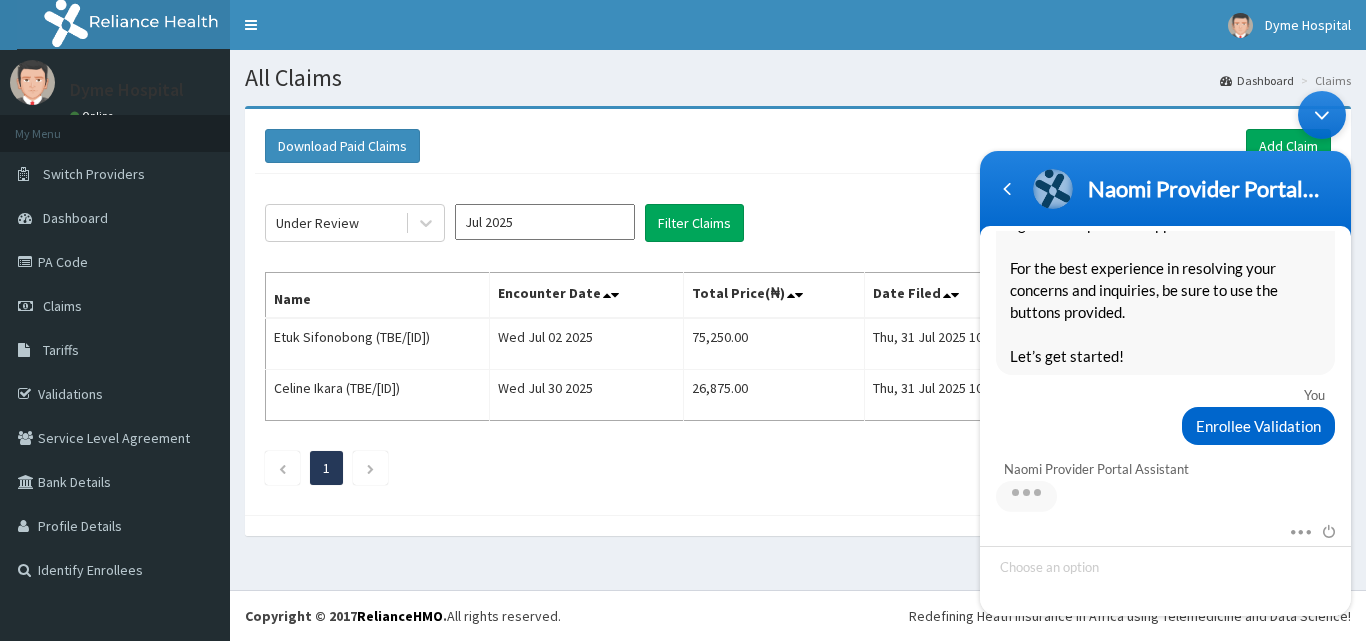 scroll, scrollTop: 1353, scrollLeft: 0, axis: vertical 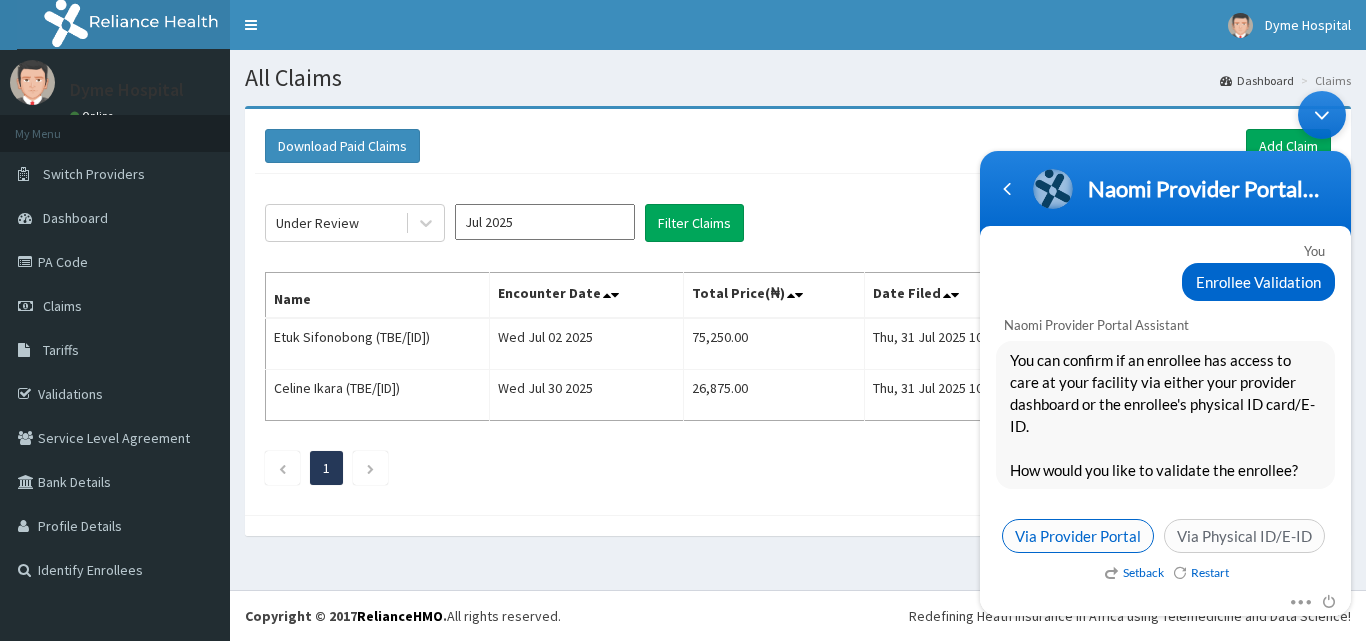 click on "Via Provider Portal" at bounding box center (1078, 536) 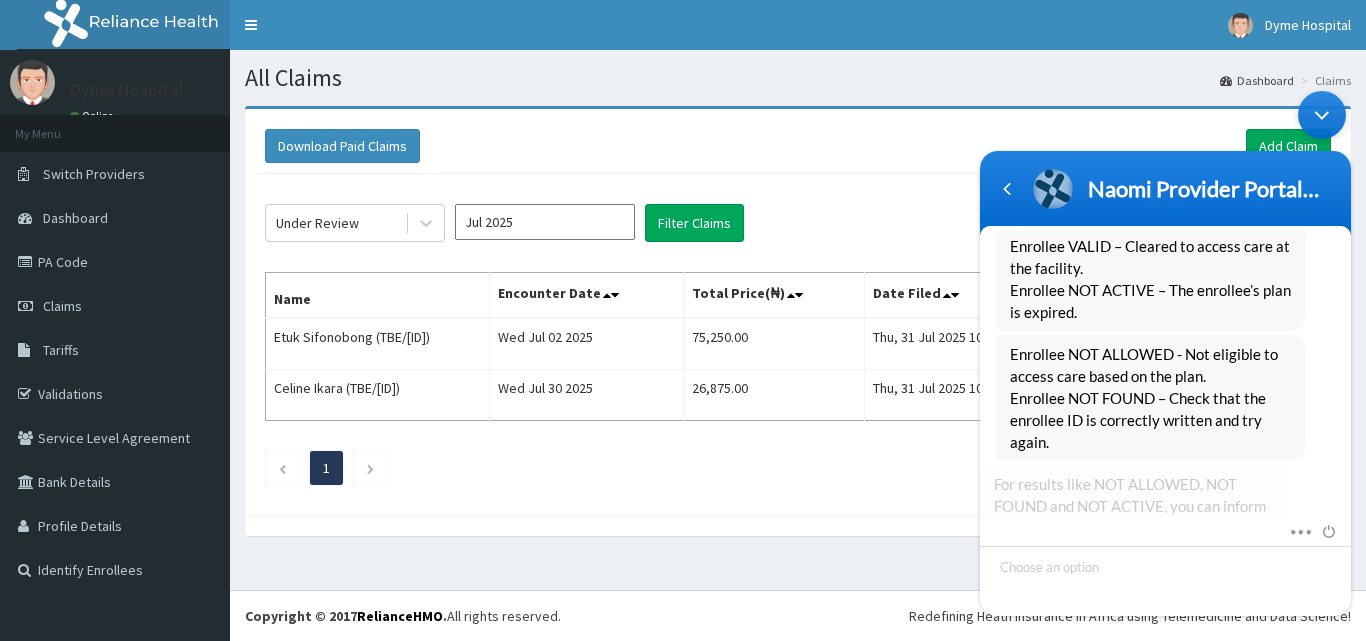 scroll, scrollTop: 2105, scrollLeft: 0, axis: vertical 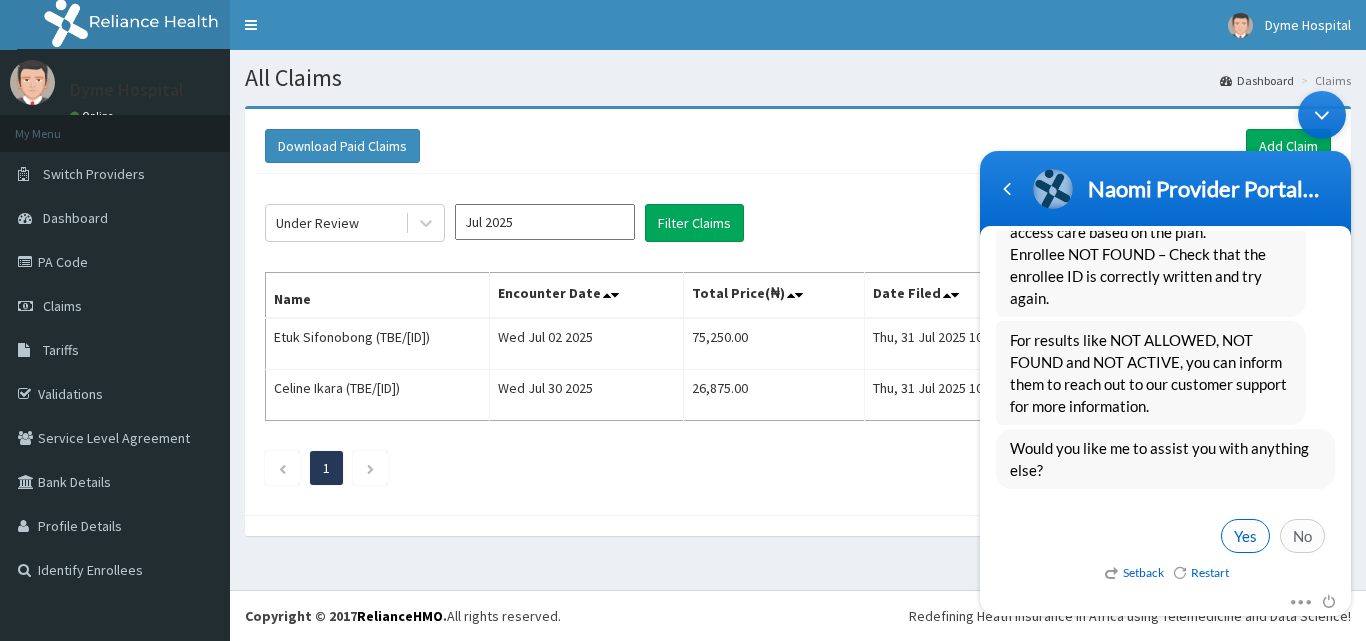 click on "Yes" at bounding box center (1245, 536) 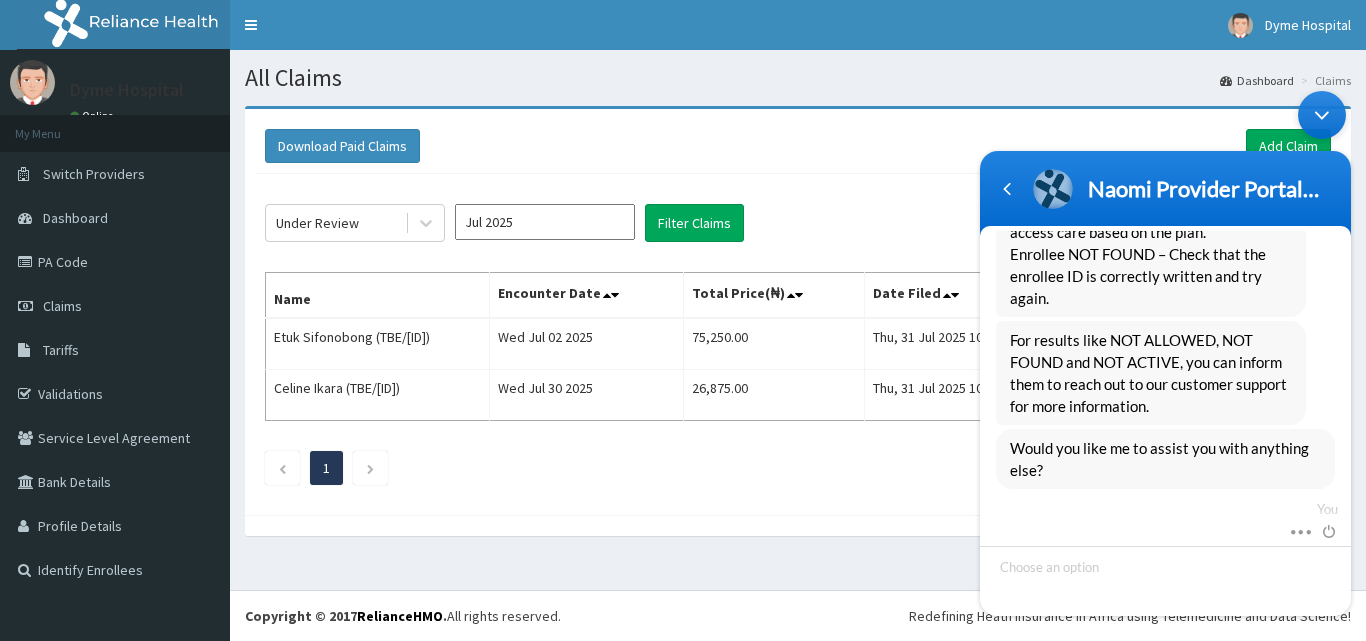 scroll, scrollTop: 2255, scrollLeft: 0, axis: vertical 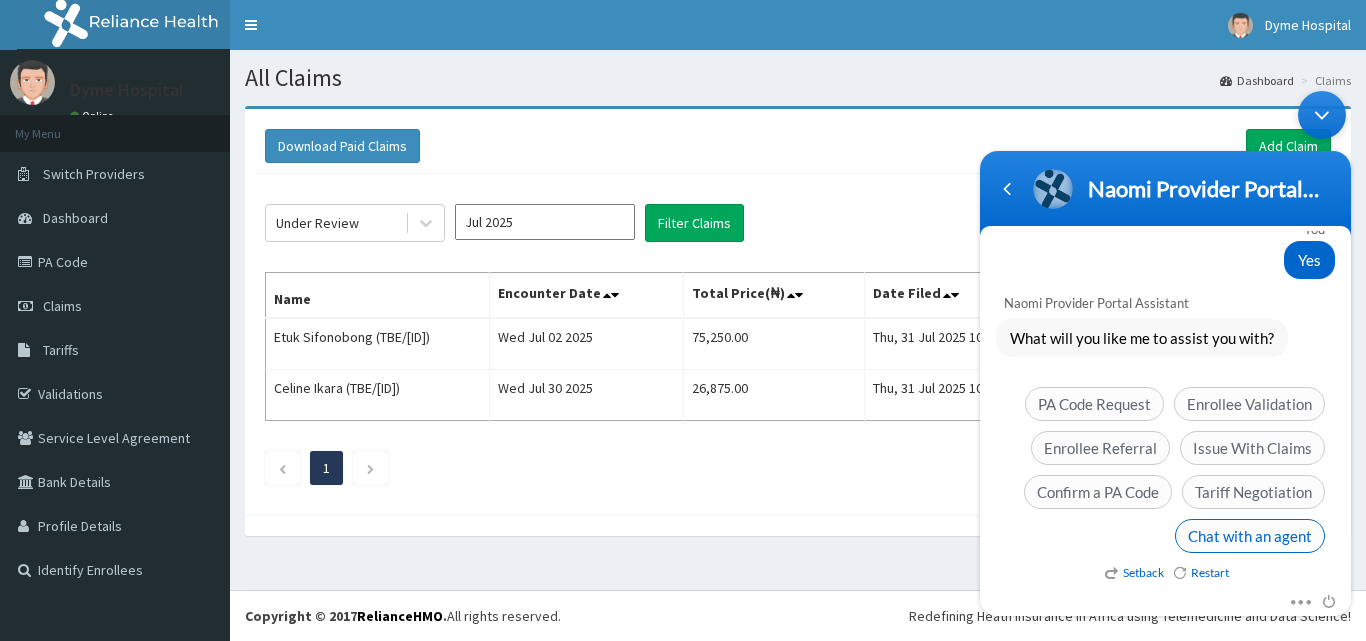 click on "Chat with an agent" at bounding box center (1250, 536) 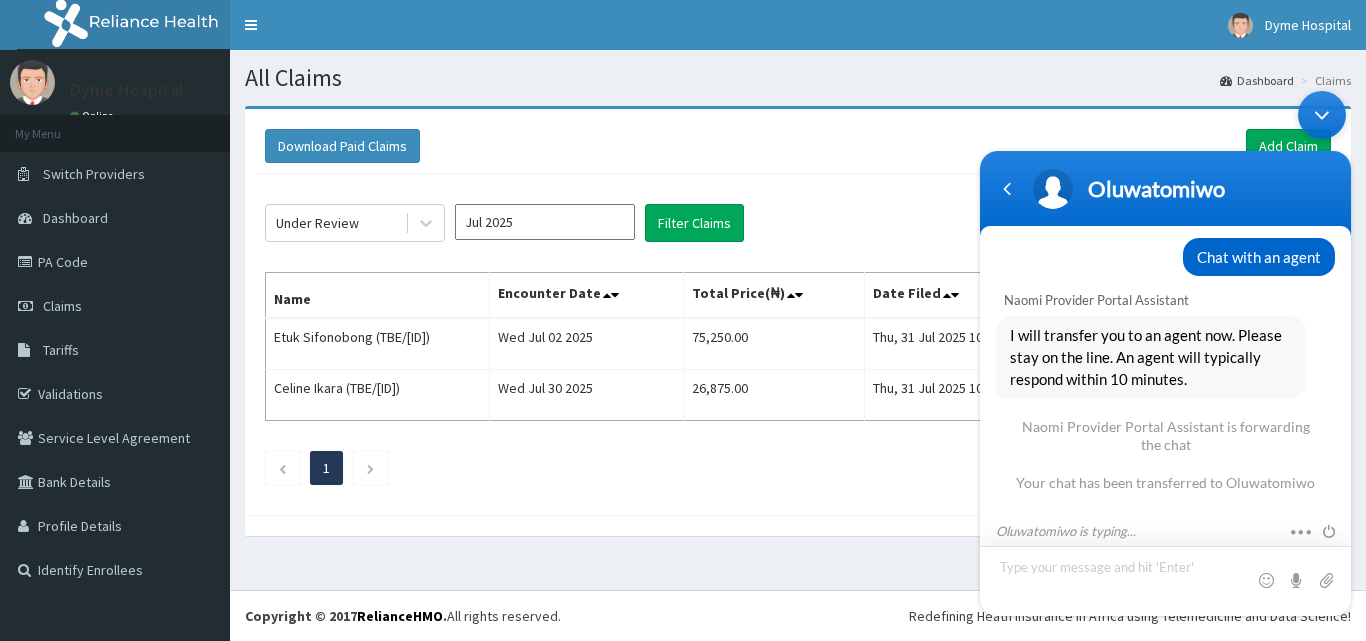 scroll, scrollTop: 2796, scrollLeft: 0, axis: vertical 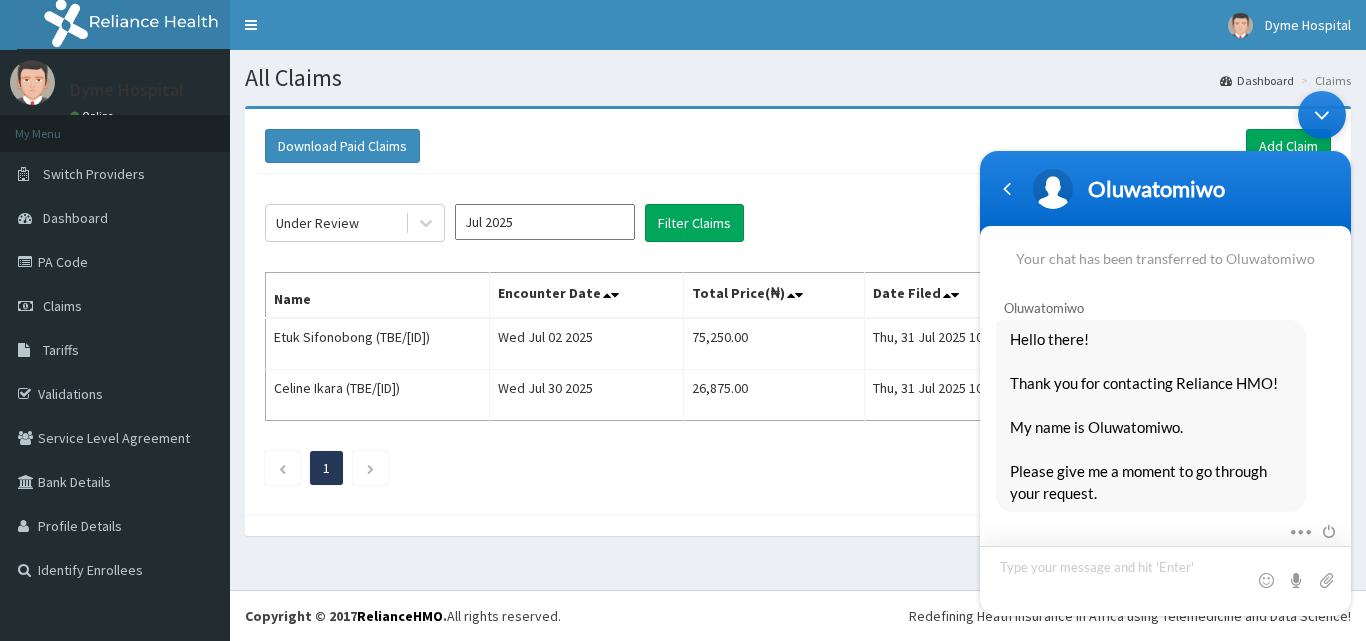 click at bounding box center (1165, 581) 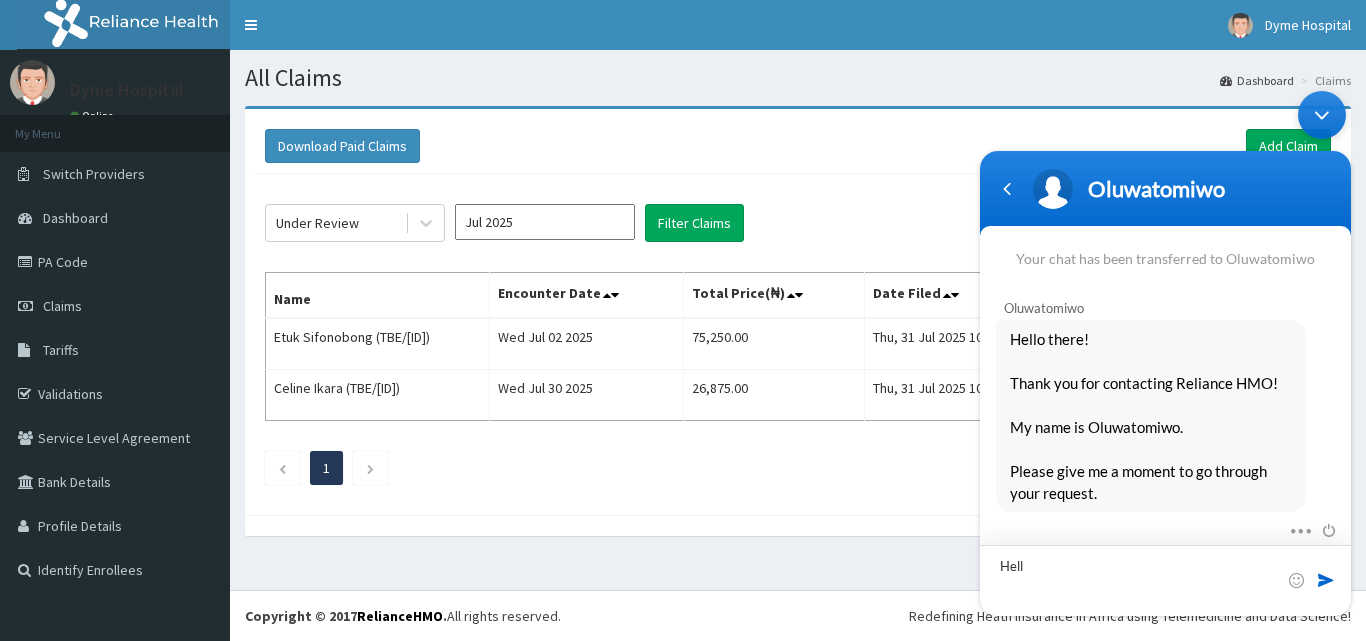 type on "Hello" 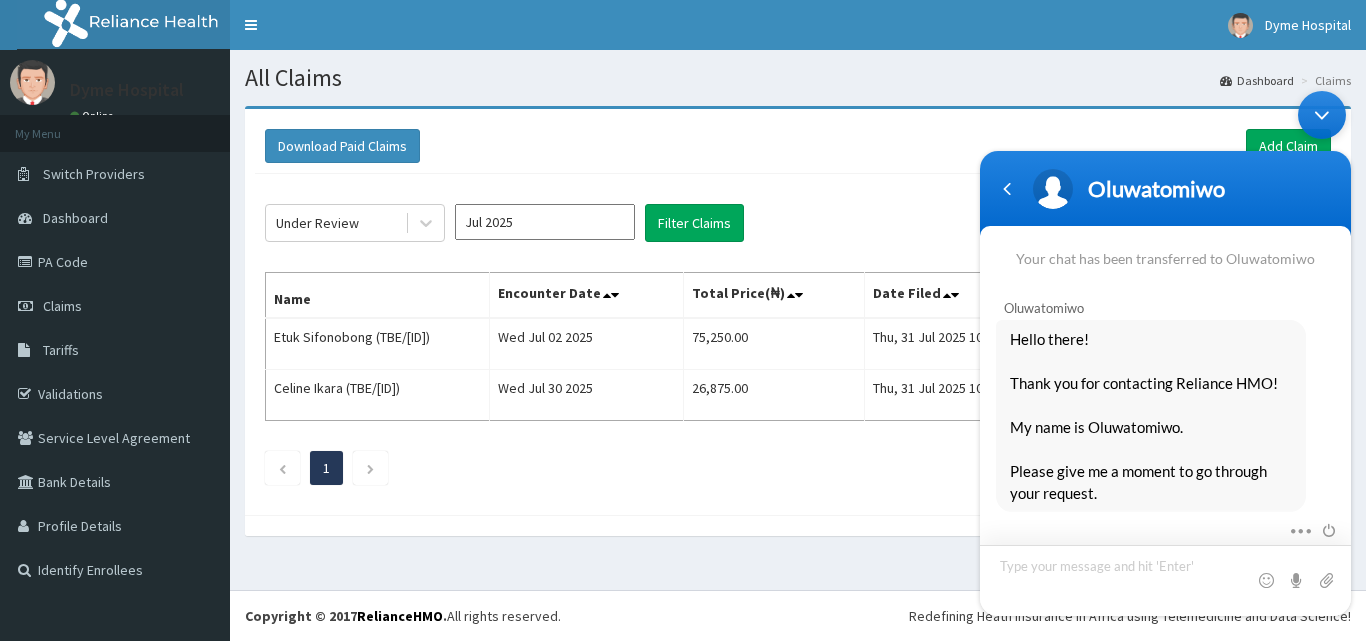 scroll, scrollTop: 2867, scrollLeft: 0, axis: vertical 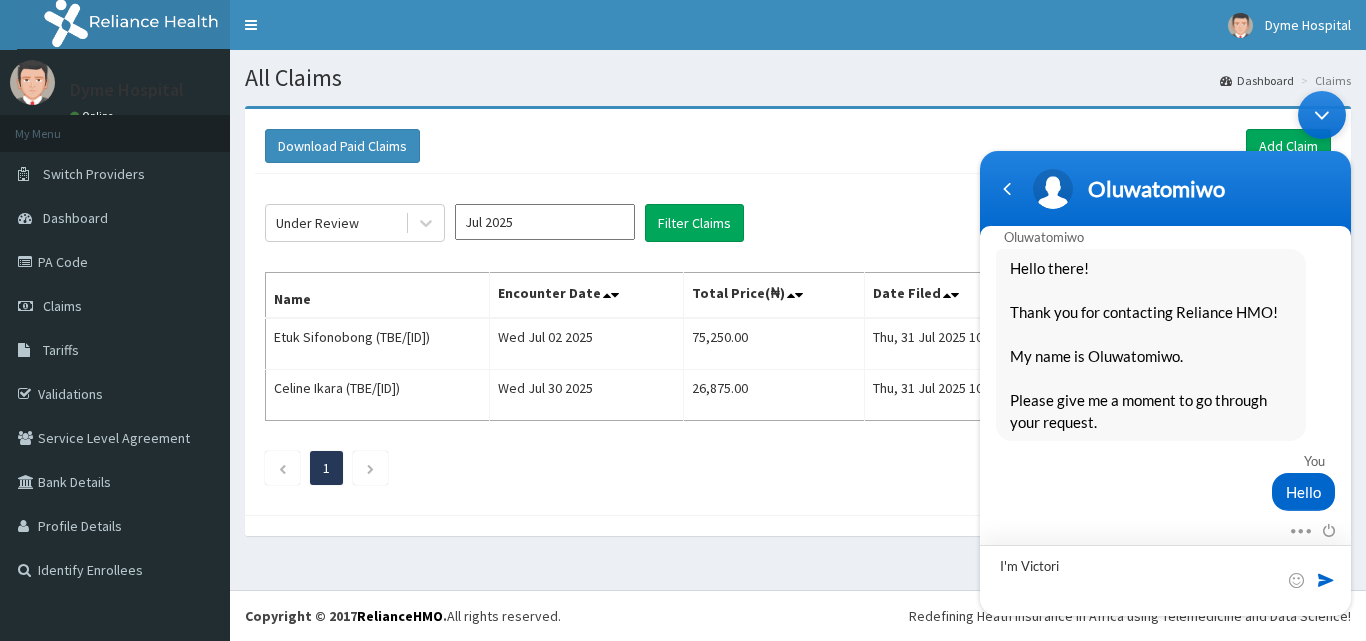 type on "I'm Victoria" 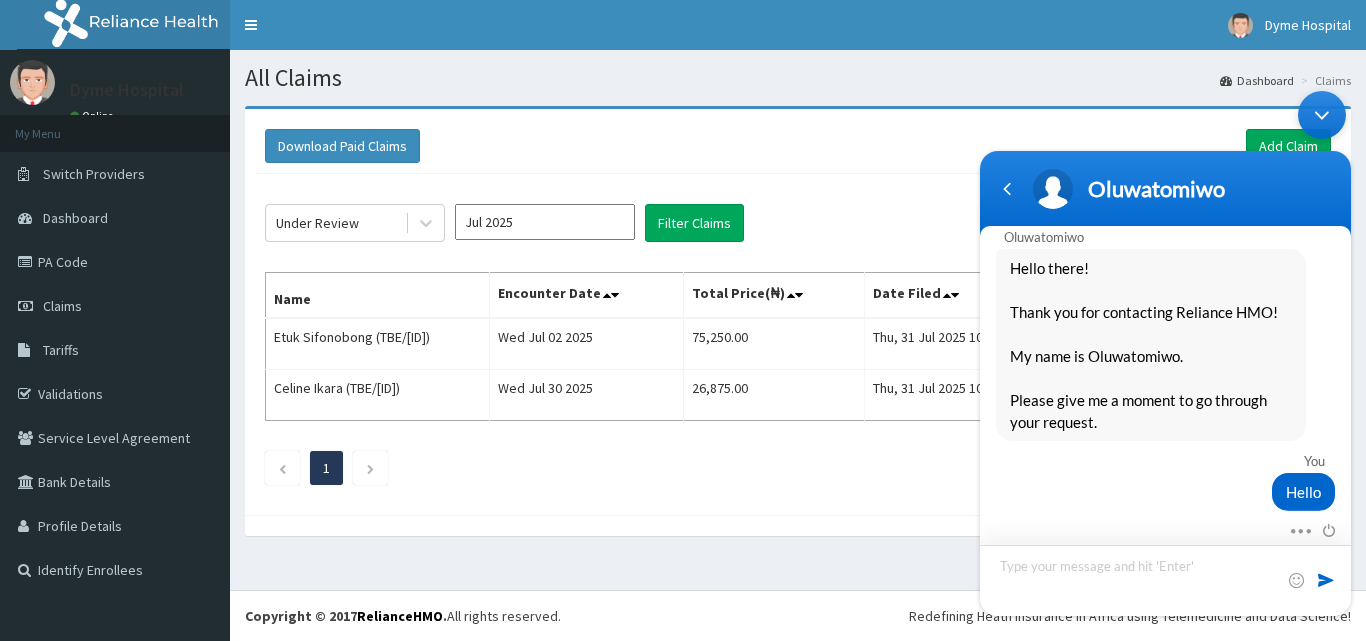 scroll, scrollTop: 2909, scrollLeft: 0, axis: vertical 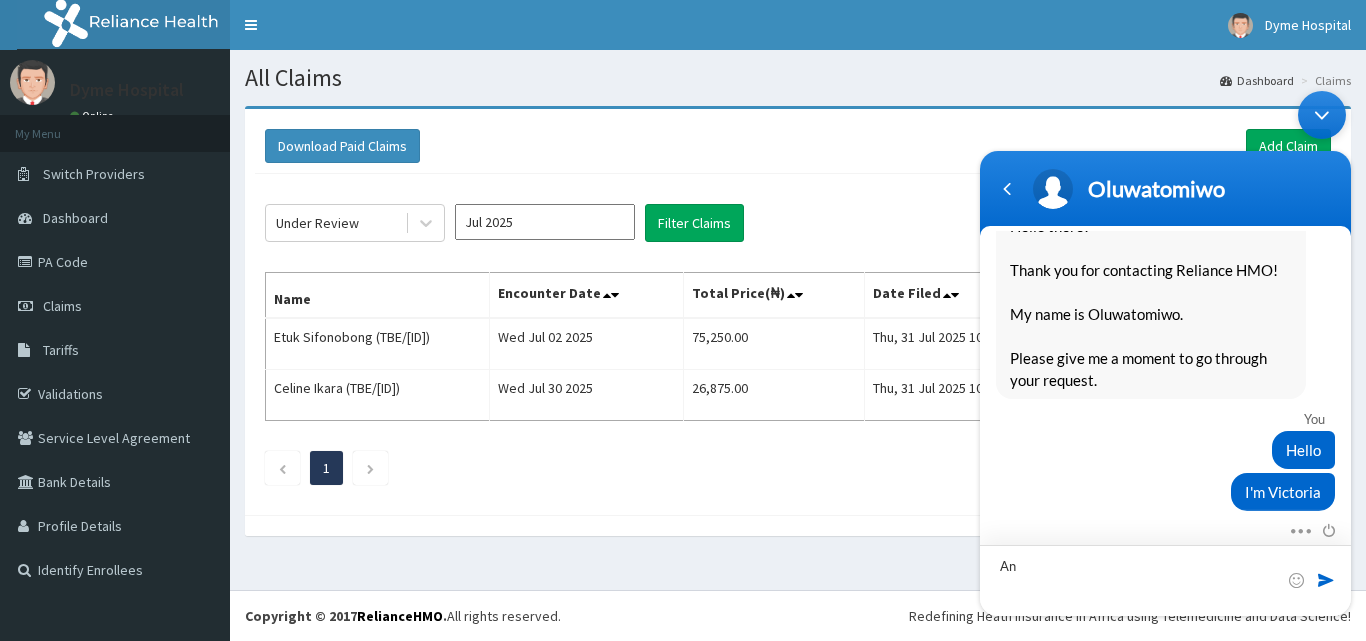 type on "A" 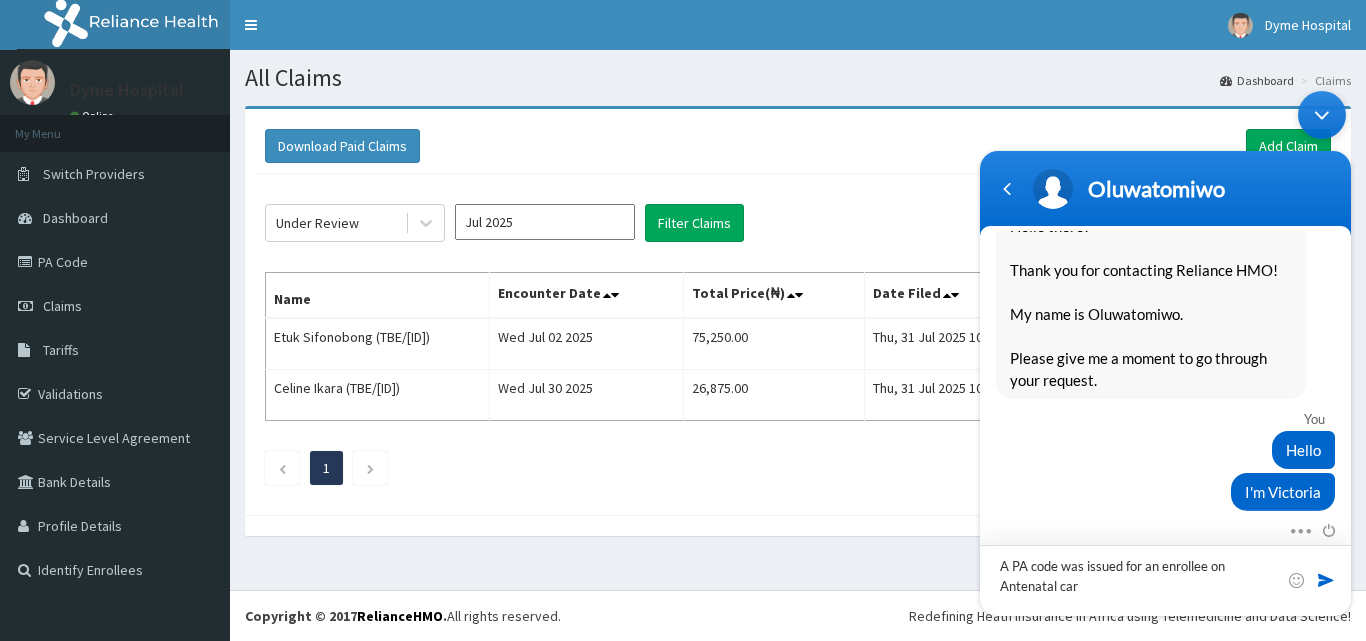 type on "A PA code was issued for an enrollee on Antenatal care" 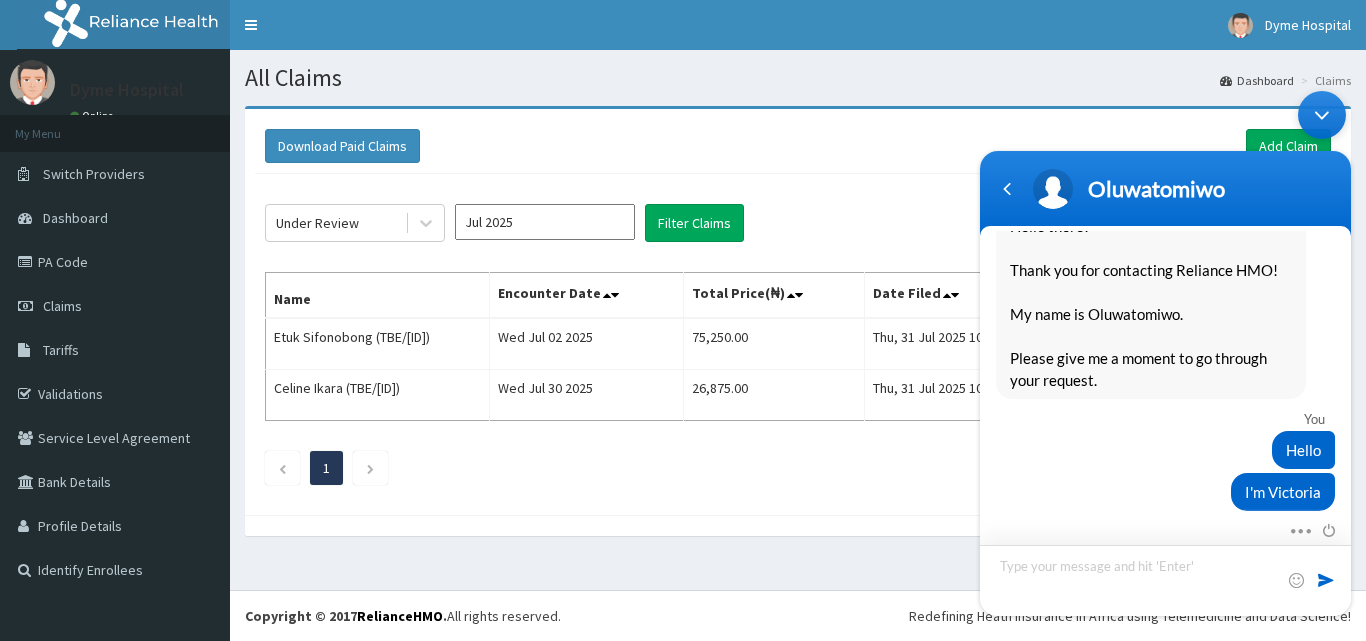 scroll, scrollTop: 2973, scrollLeft: 0, axis: vertical 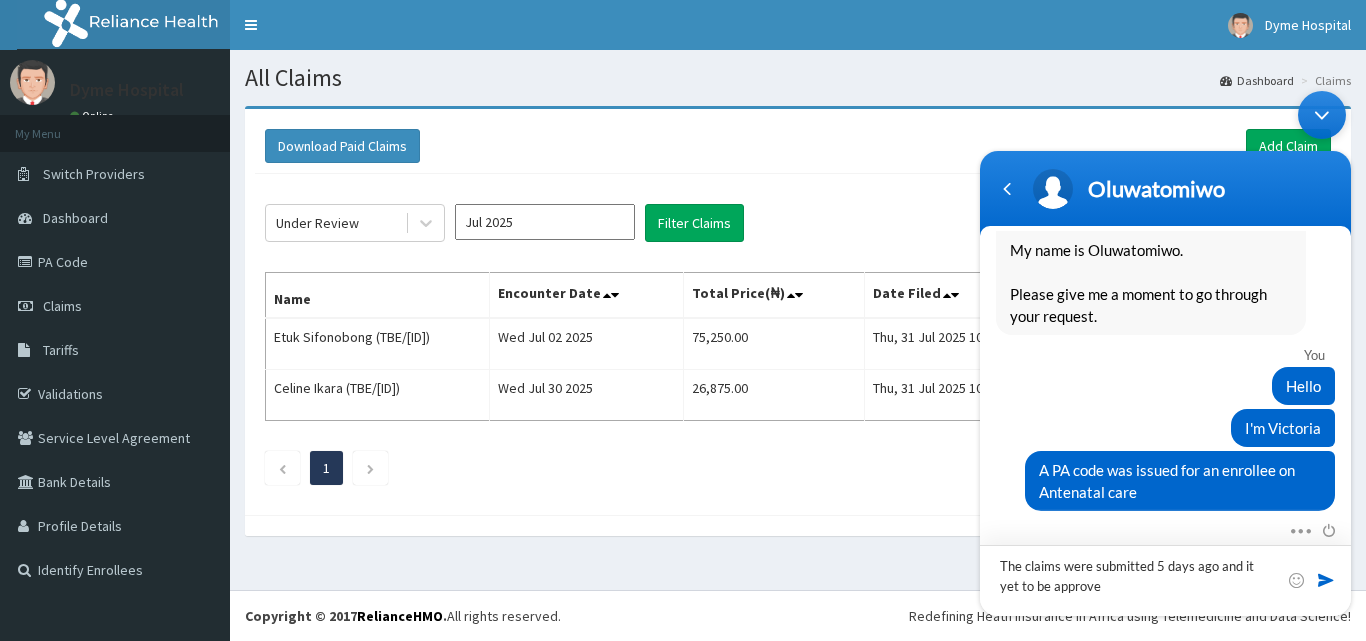 type on "The claims were submitted 5 days ago and it yet to be approved" 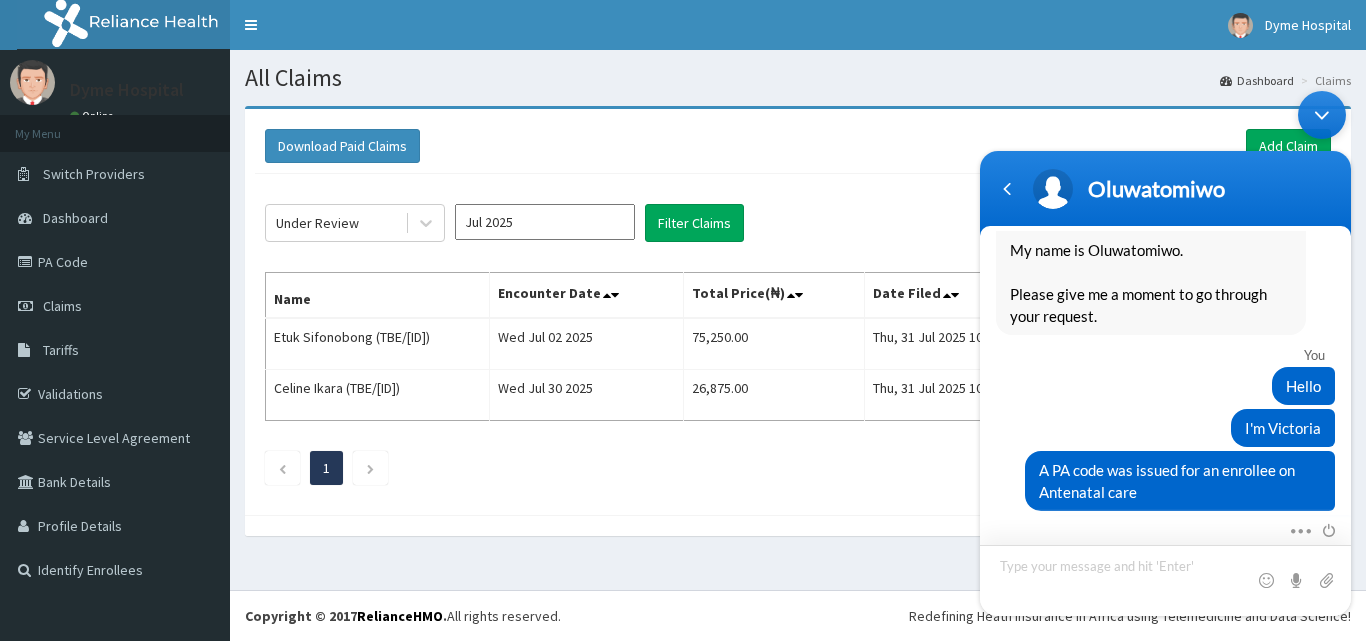 scroll, scrollTop: 3037, scrollLeft: 0, axis: vertical 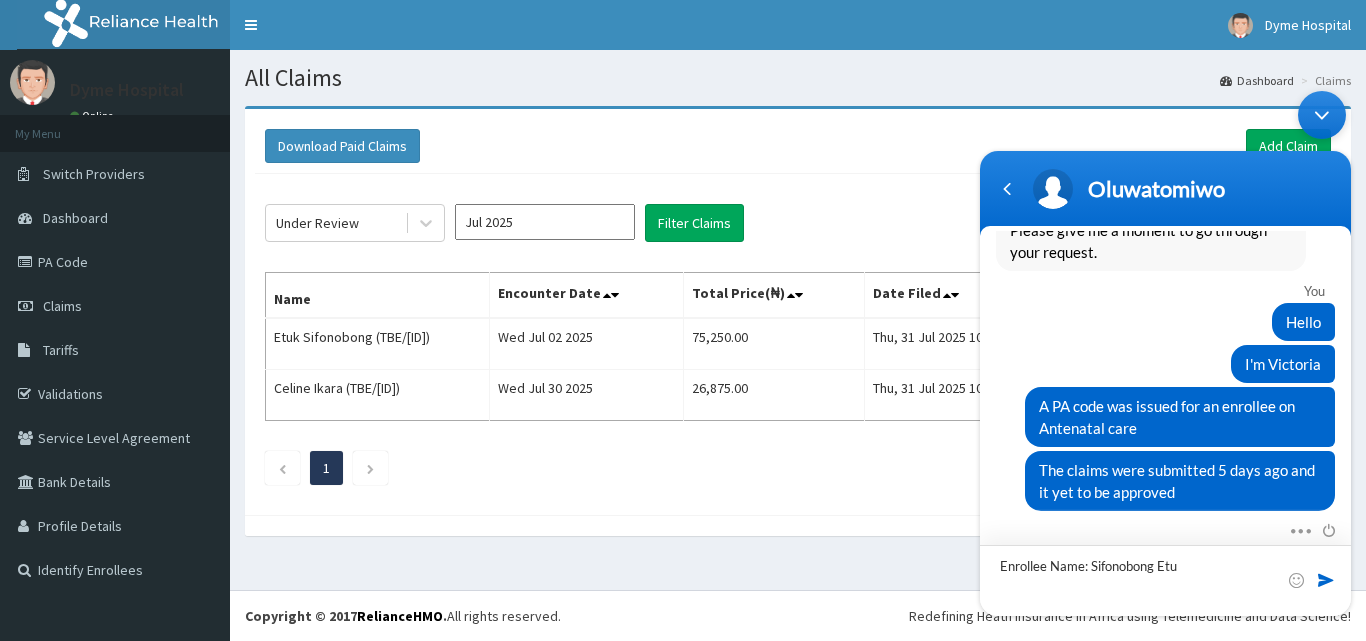 type on "Enrollee Name: Sifonobong Etuk" 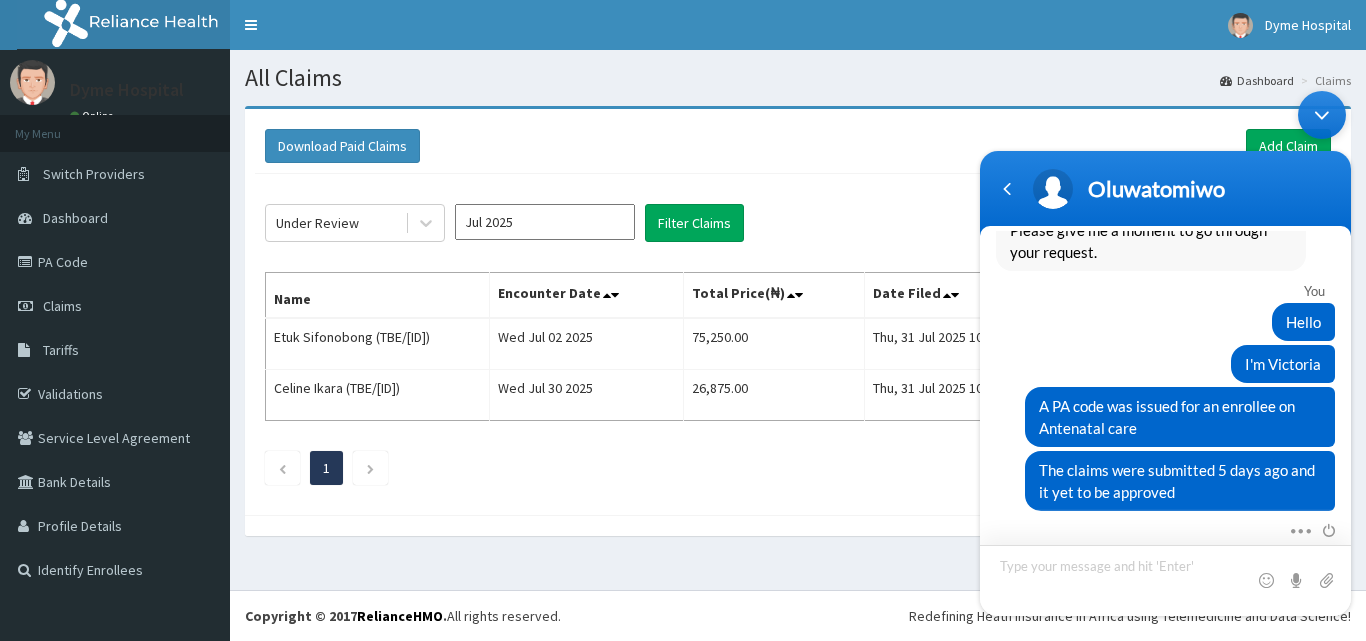 scroll, scrollTop: 3079, scrollLeft: 0, axis: vertical 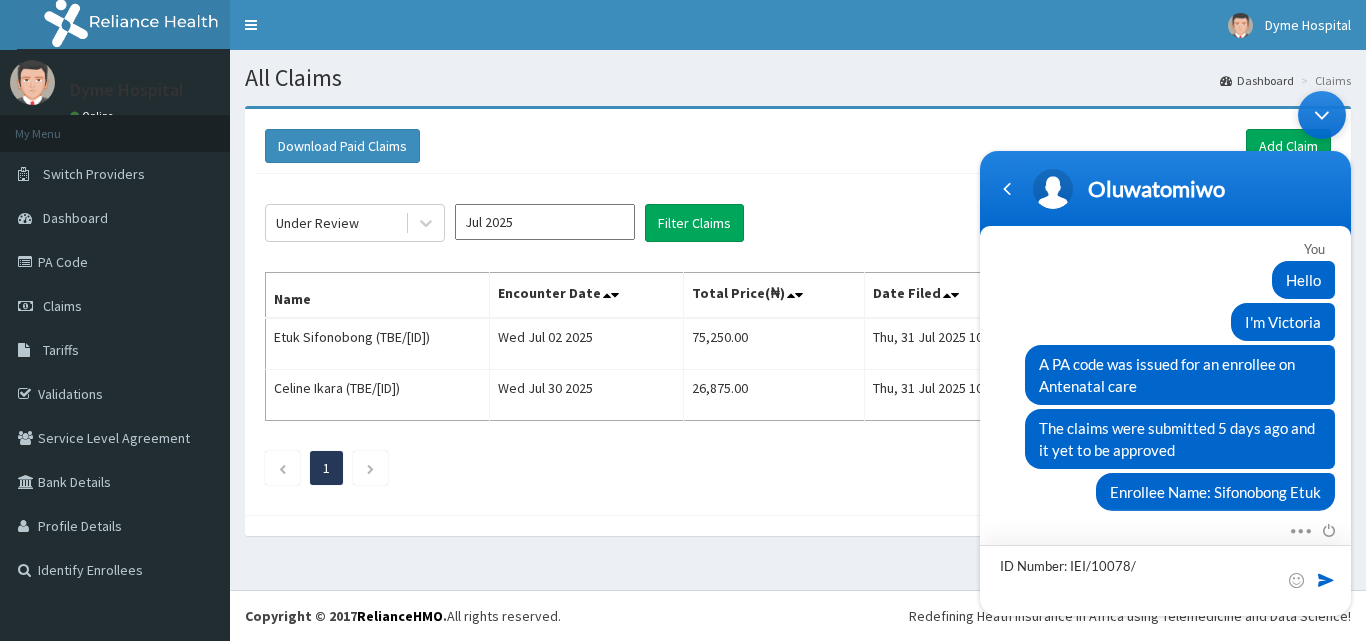 type on "ID Number: [ID]" 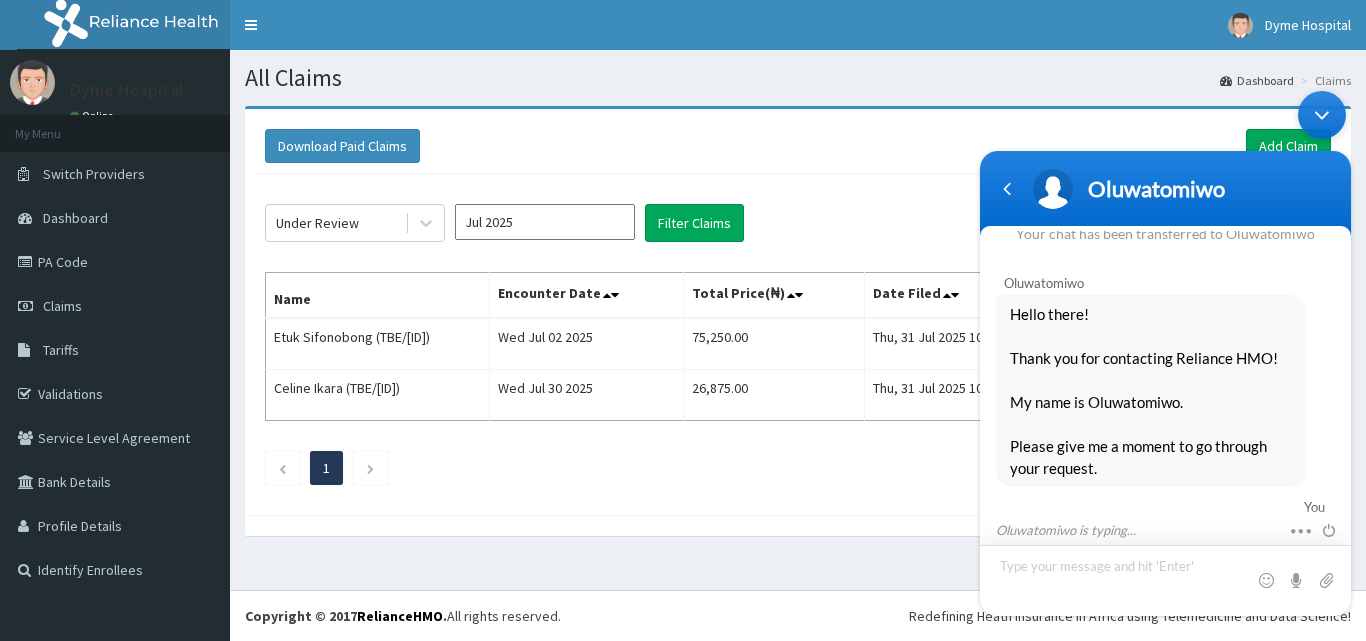 scroll, scrollTop: 2721, scrollLeft: 0, axis: vertical 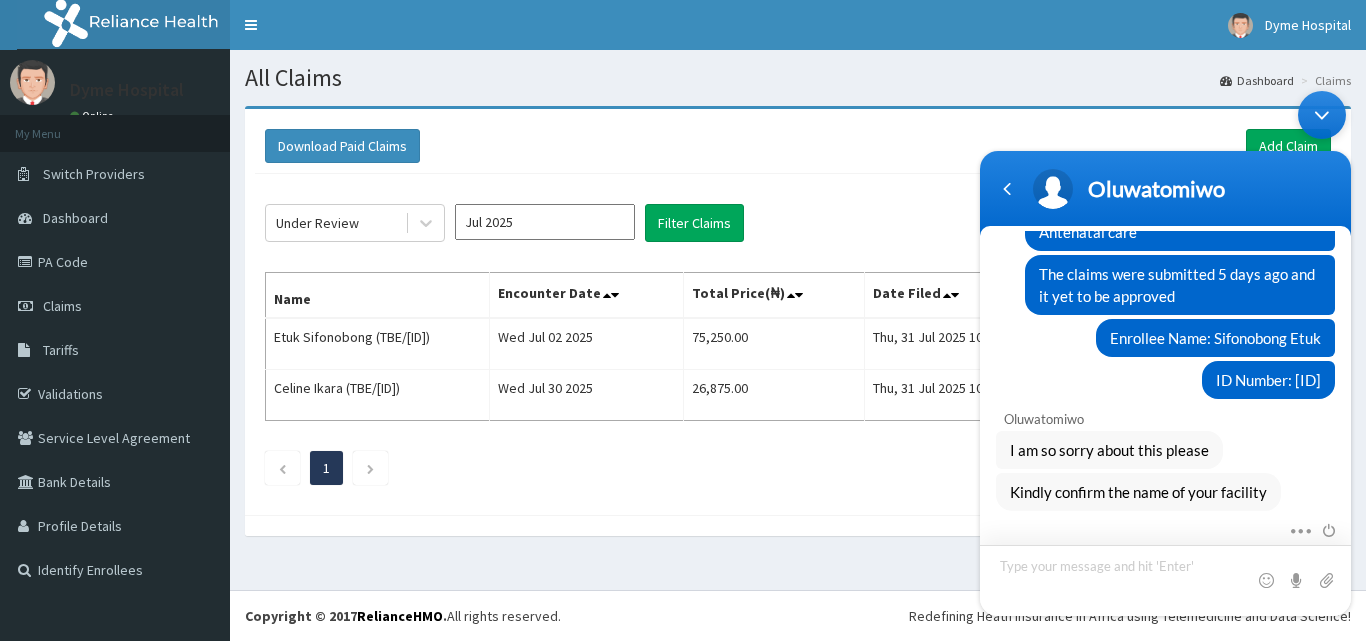 drag, startPoint x: 1098, startPoint y: 567, endPoint x: 2335, endPoint y: 677, distance: 1241.8812 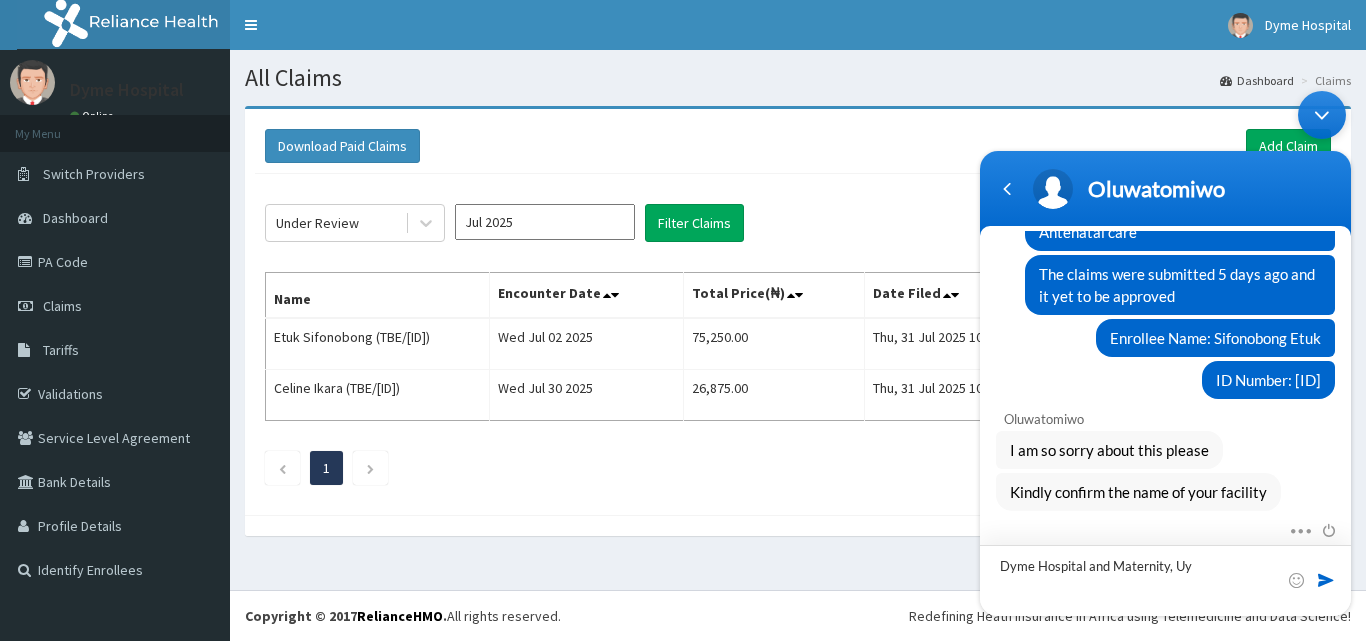 type on "Dyme Hospital and Maternity, Uyo" 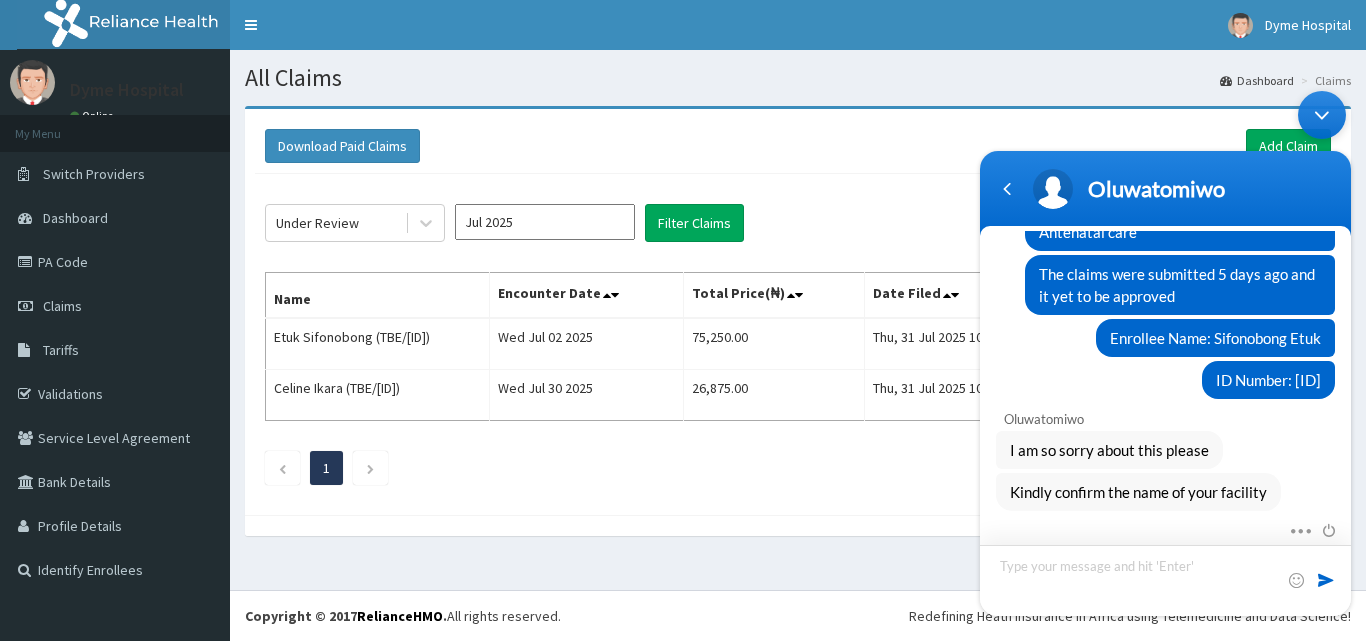 scroll, scrollTop: 3303, scrollLeft: 0, axis: vertical 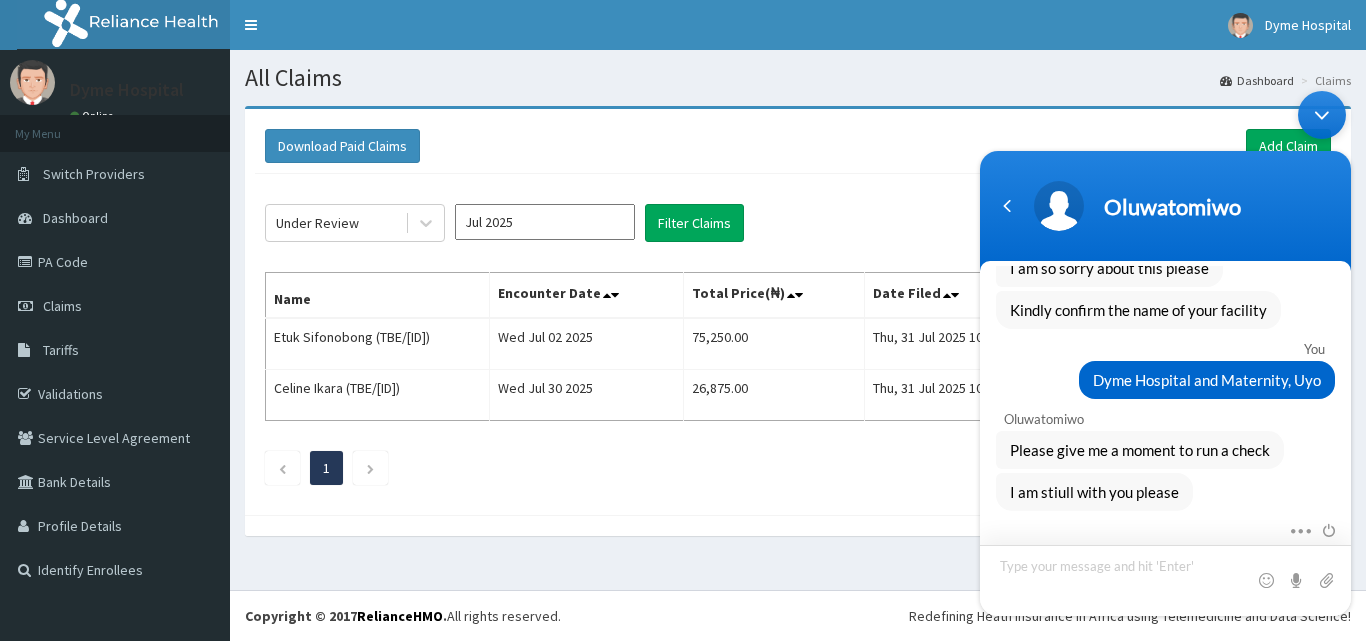 click at bounding box center (1165, 580) 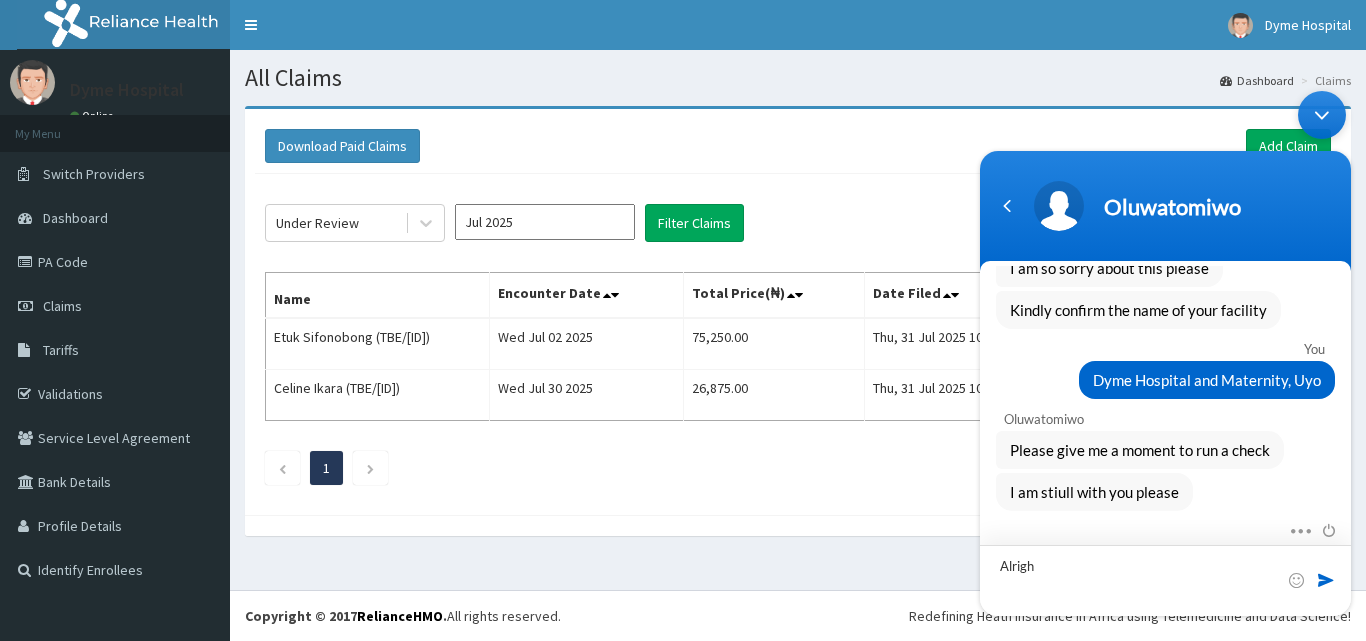 type on "Alright" 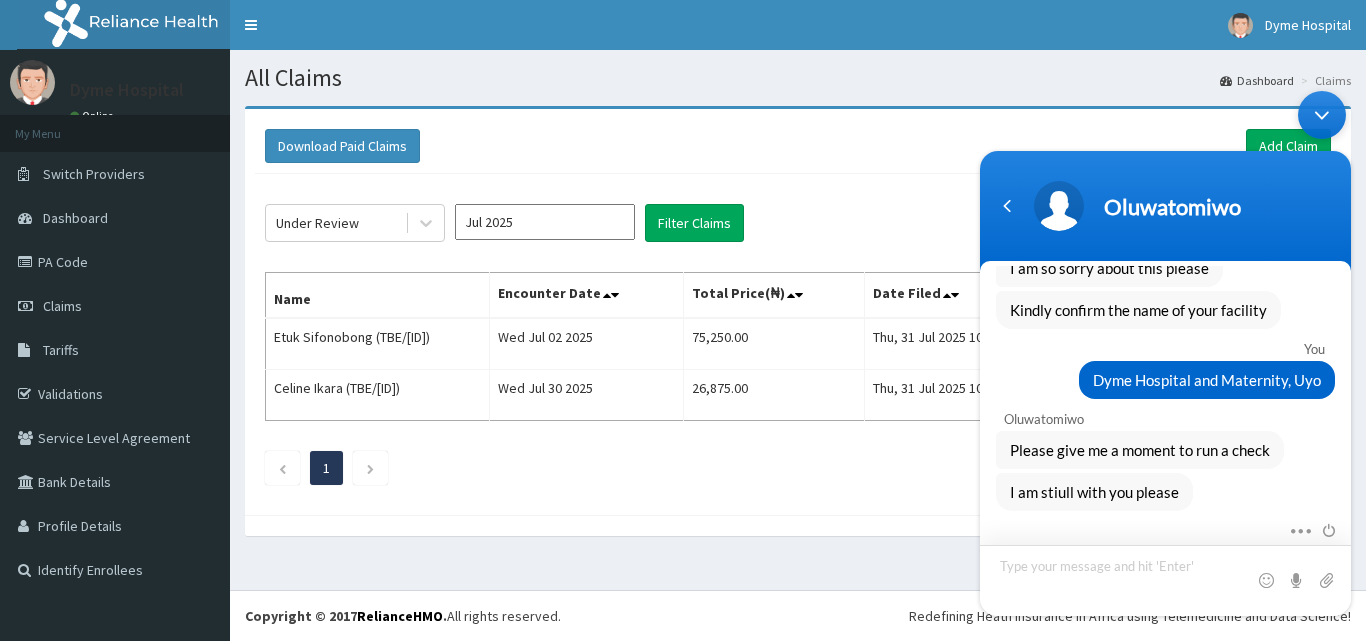scroll, scrollTop: 3520, scrollLeft: 0, axis: vertical 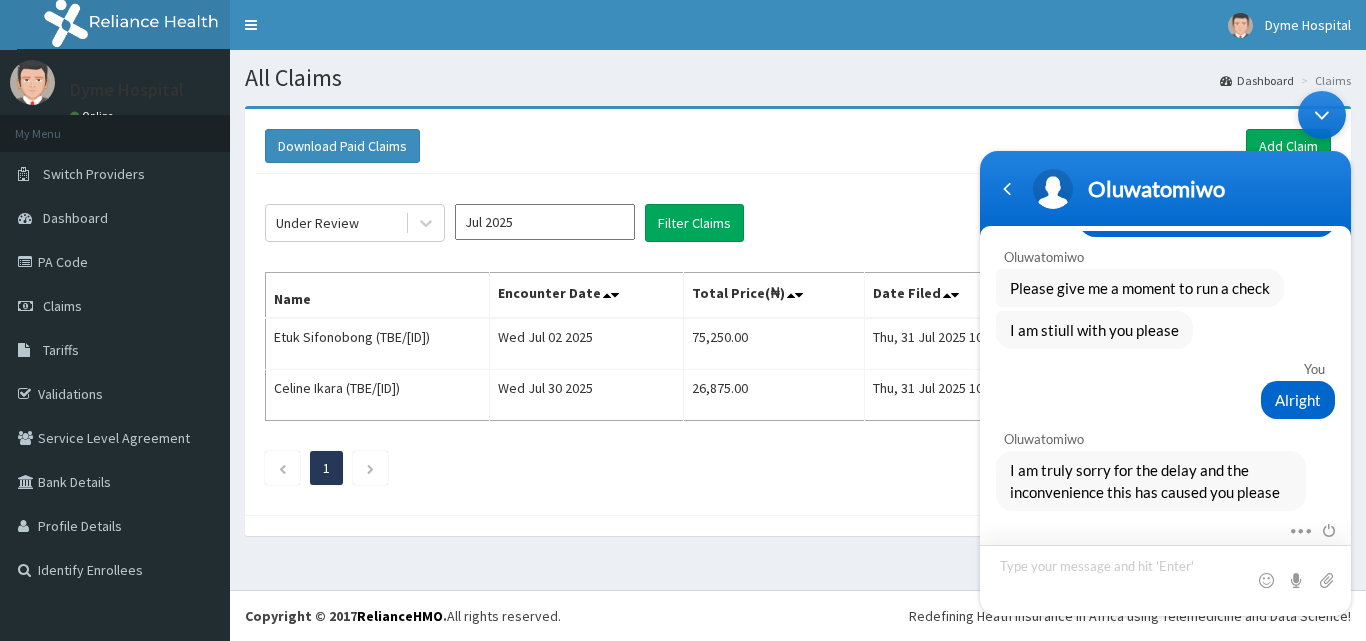 click at bounding box center (1165, 580) 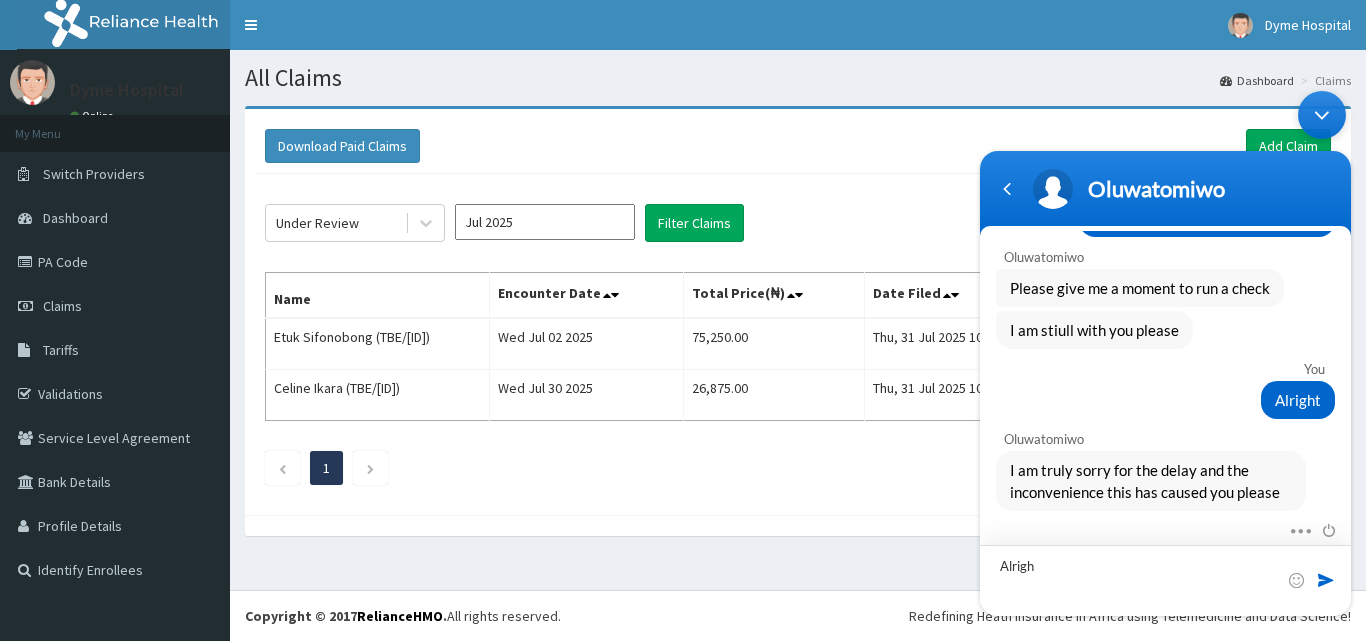 type on "Alright" 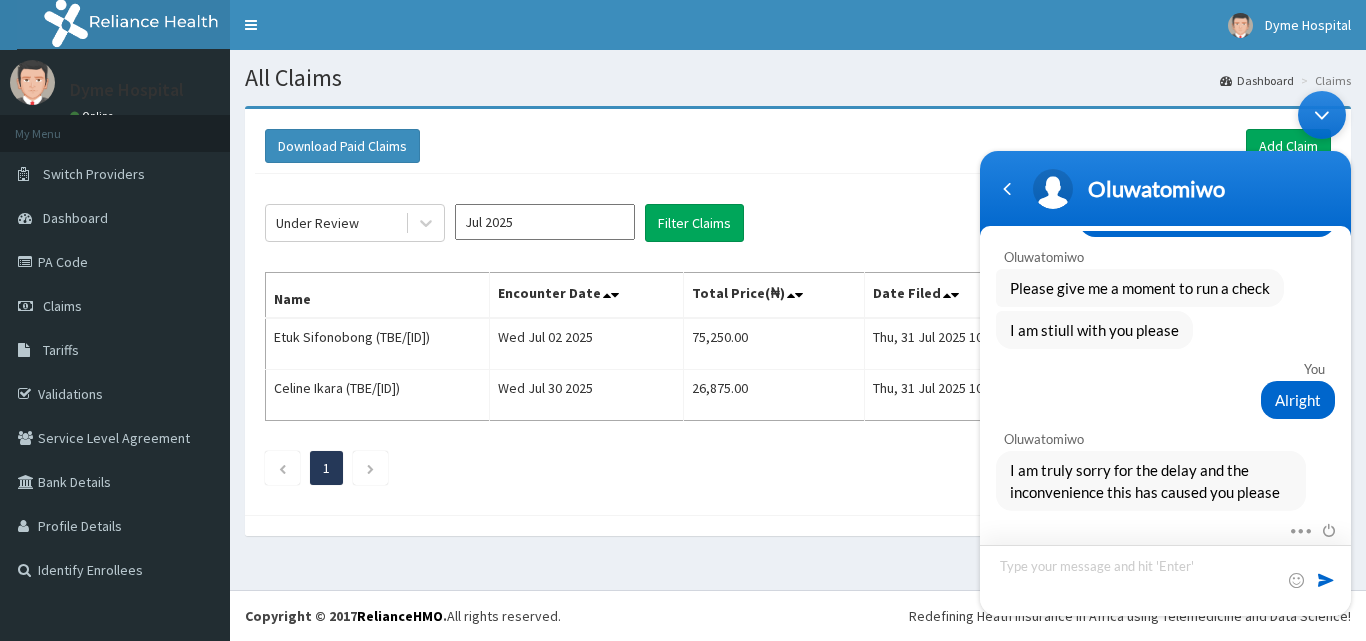 scroll, scrollTop: 3647, scrollLeft: 0, axis: vertical 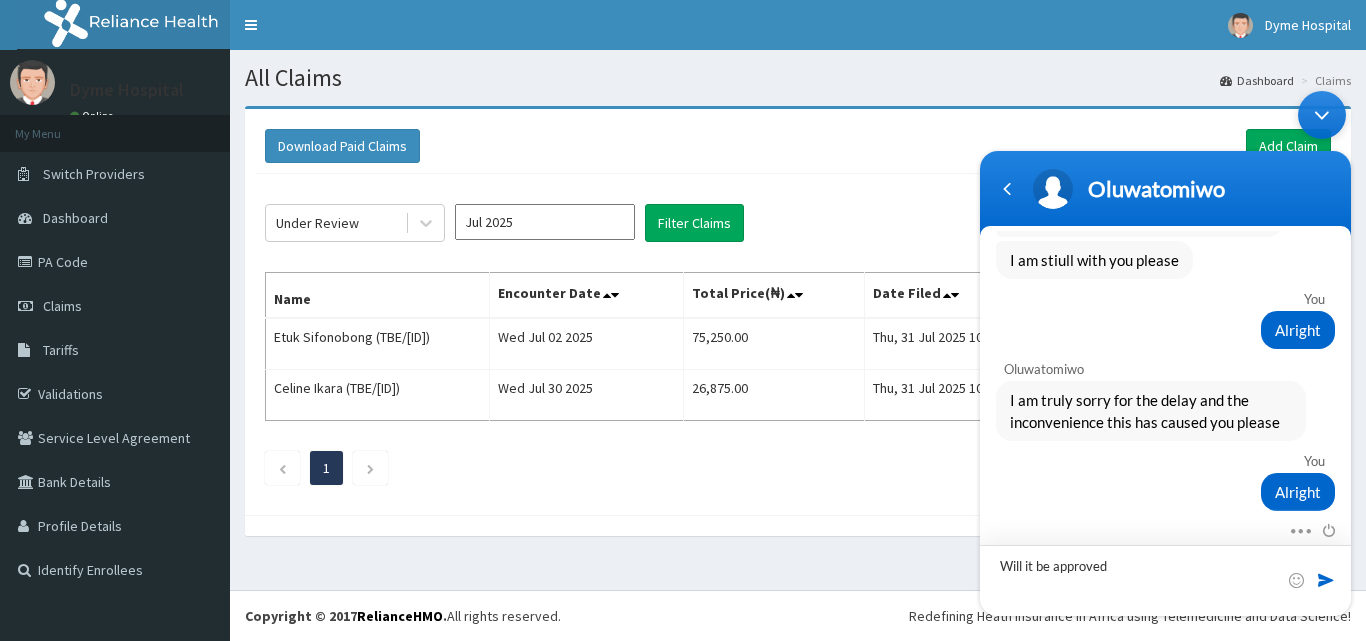 type on "Will it be approved?" 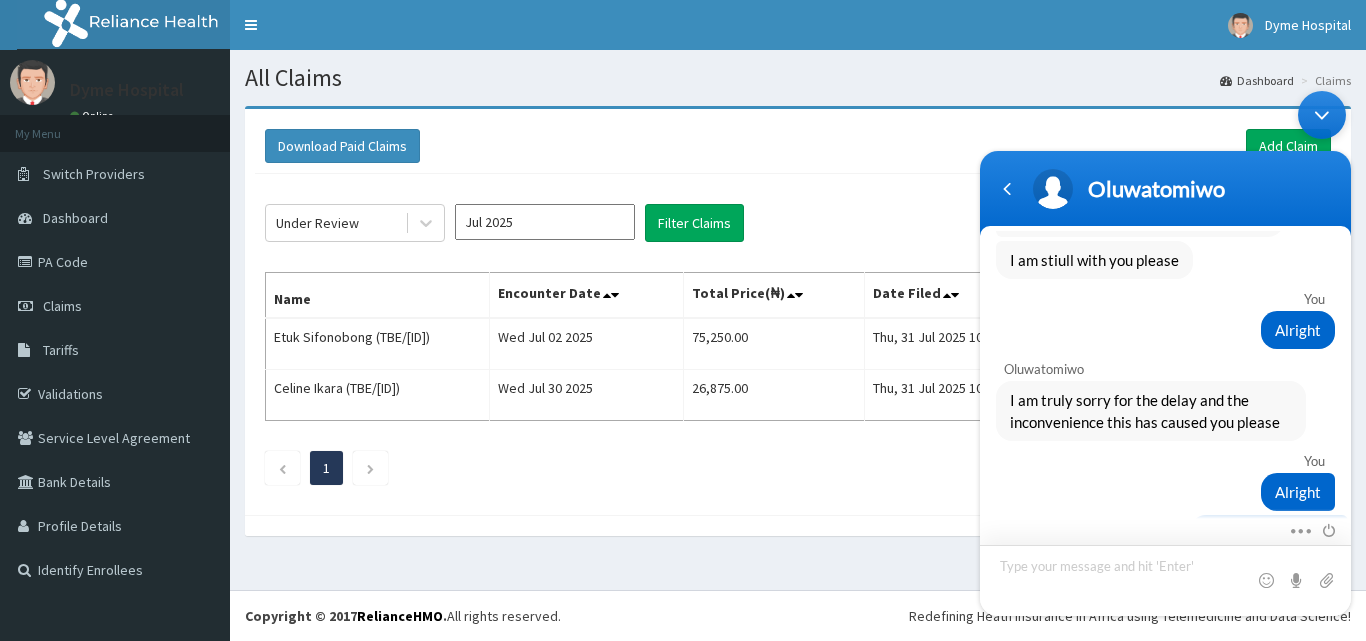 scroll, scrollTop: 3689, scrollLeft: 0, axis: vertical 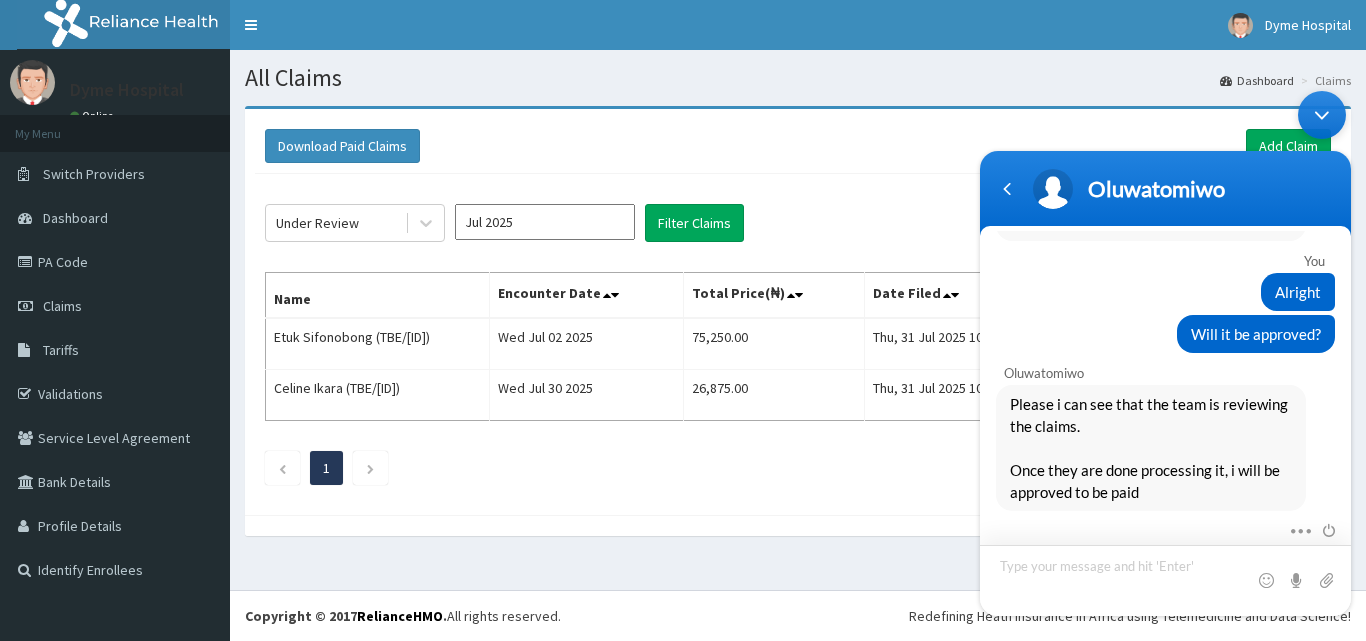 click at bounding box center (1165, 580) 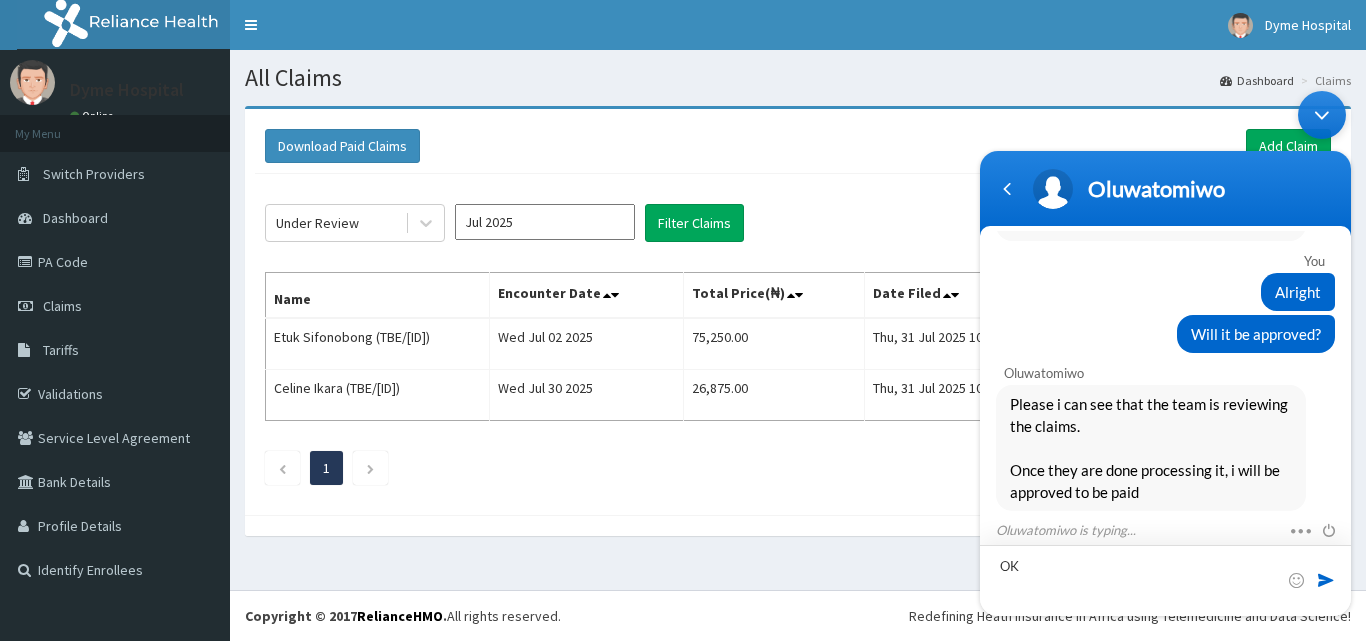 type on "OKy" 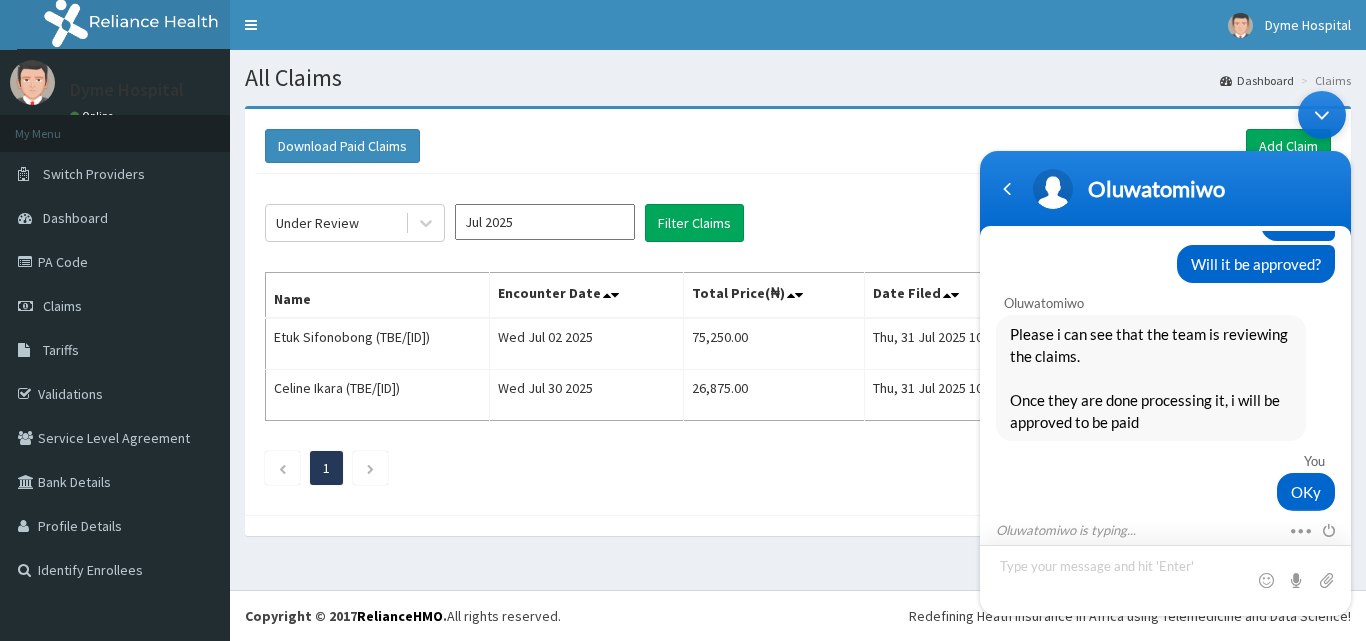 scroll, scrollTop: 4053, scrollLeft: 0, axis: vertical 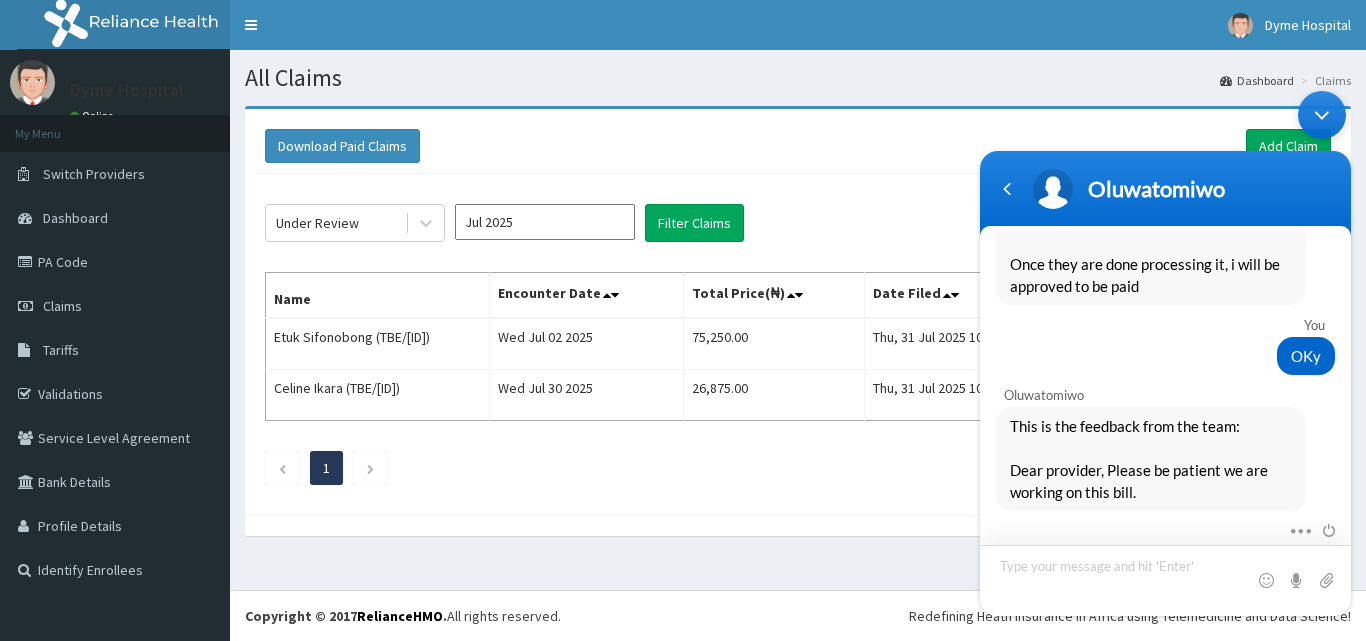 click at bounding box center [1165, 580] 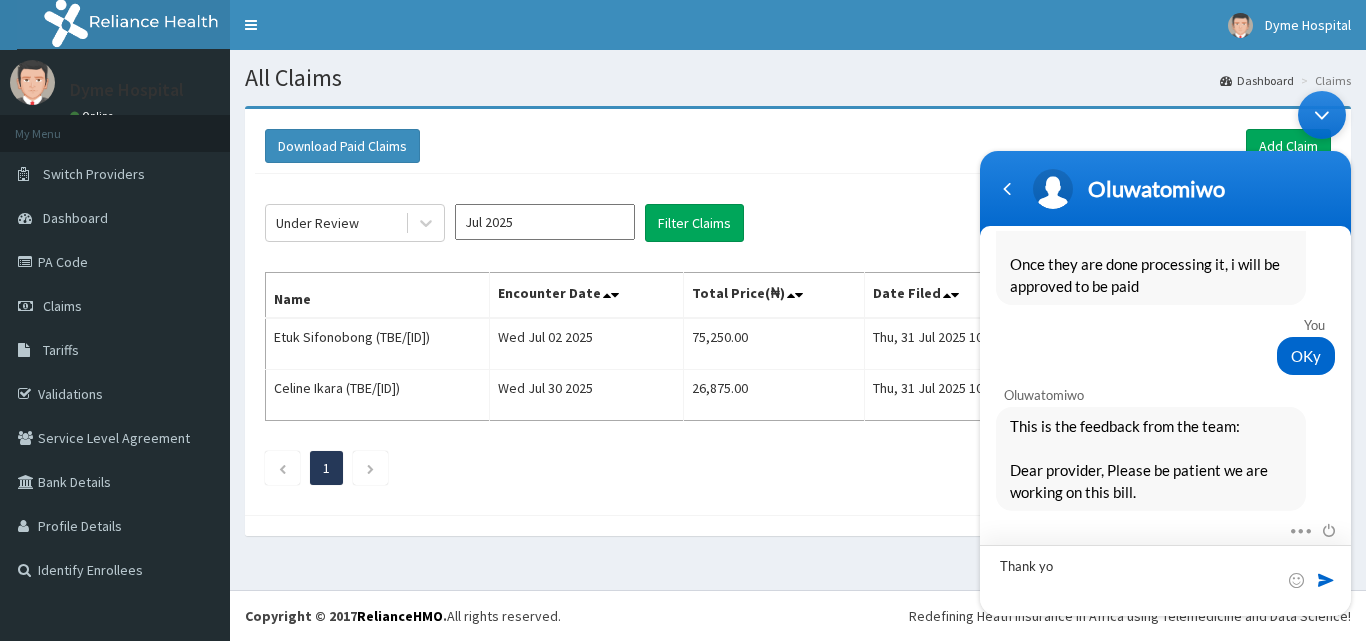 type on "Thank you" 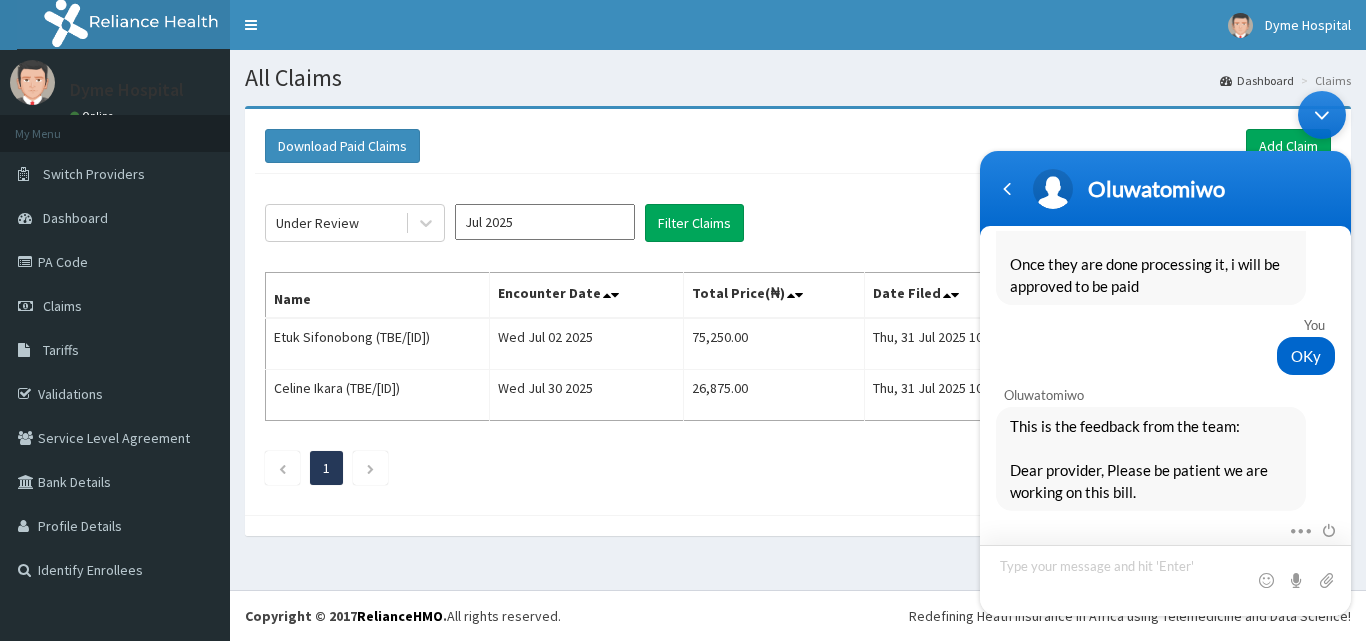 scroll, scrollTop: 4123, scrollLeft: 0, axis: vertical 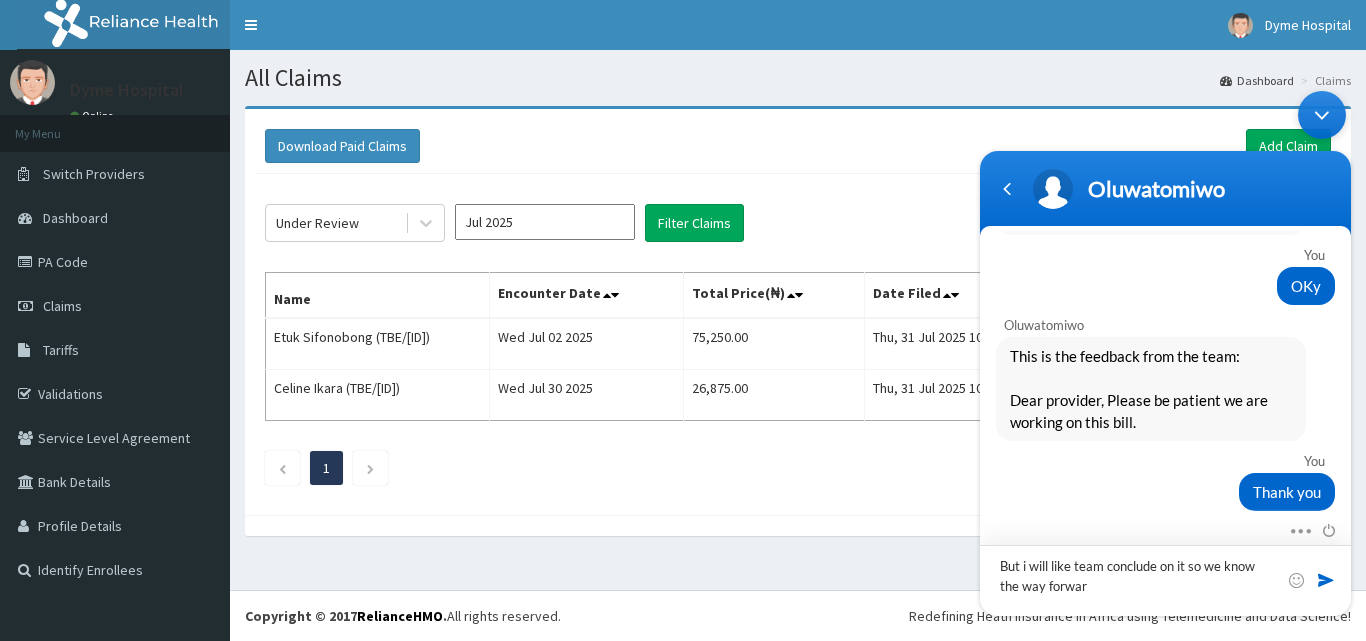 type on "But i will like team conclude on it so we know the way forward" 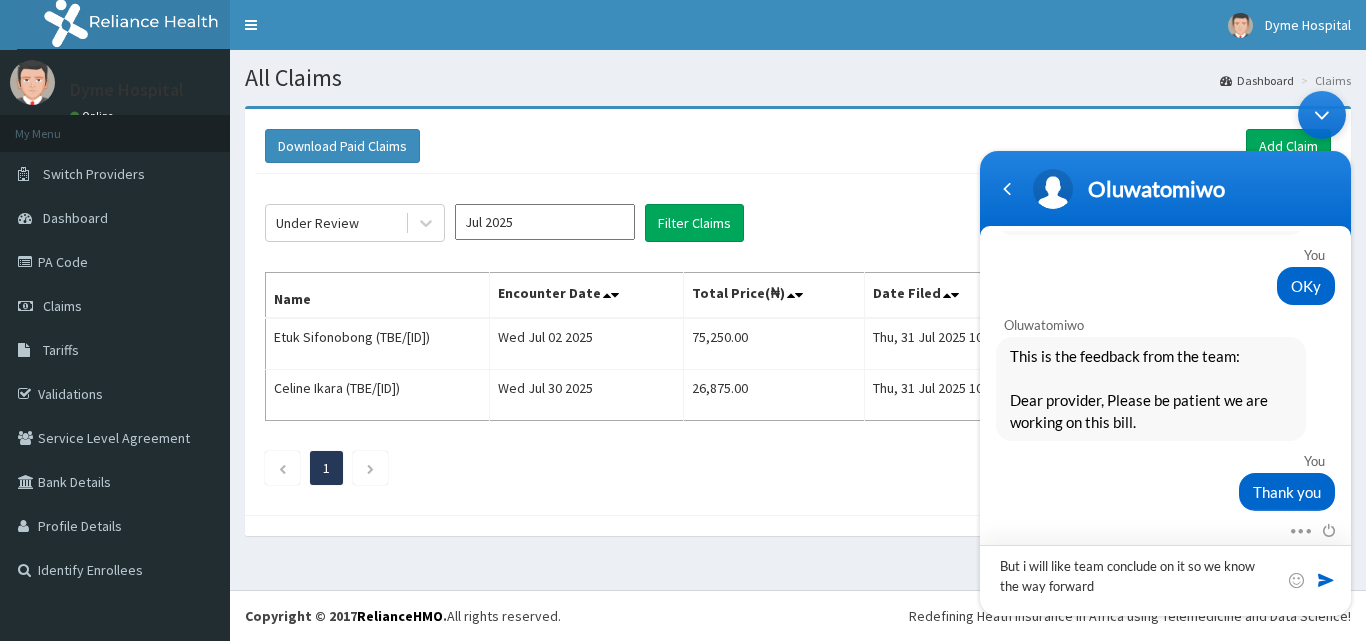 type 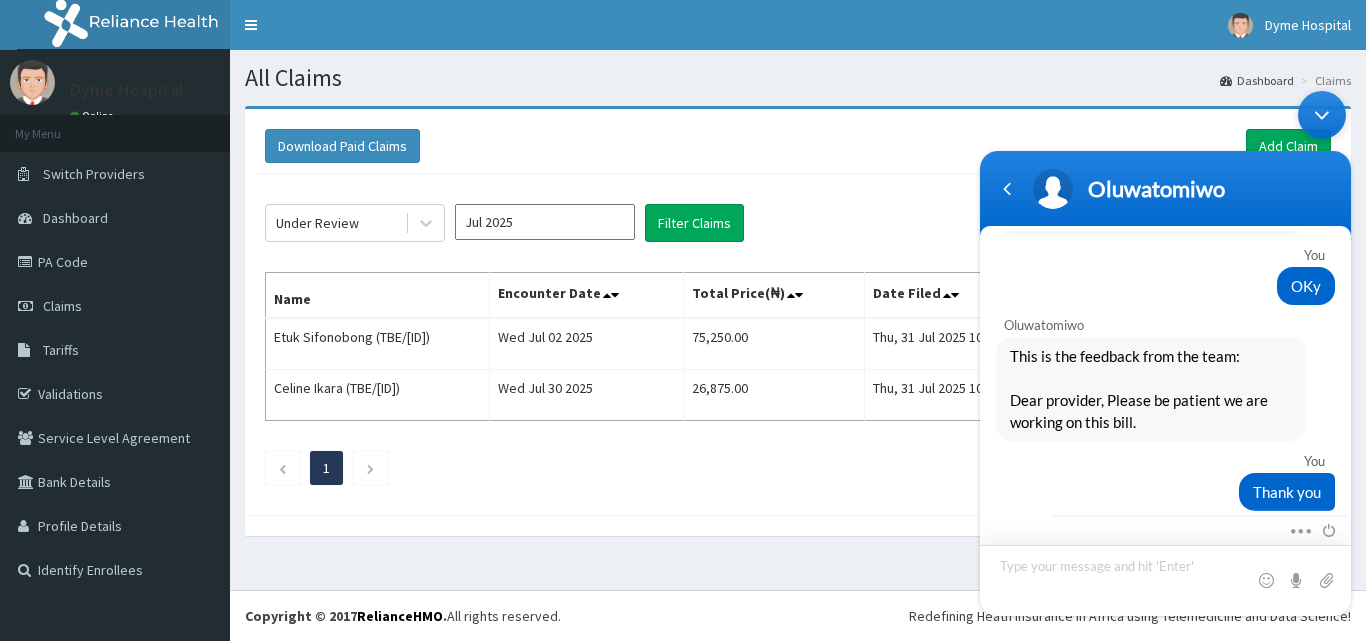 scroll, scrollTop: 4187, scrollLeft: 0, axis: vertical 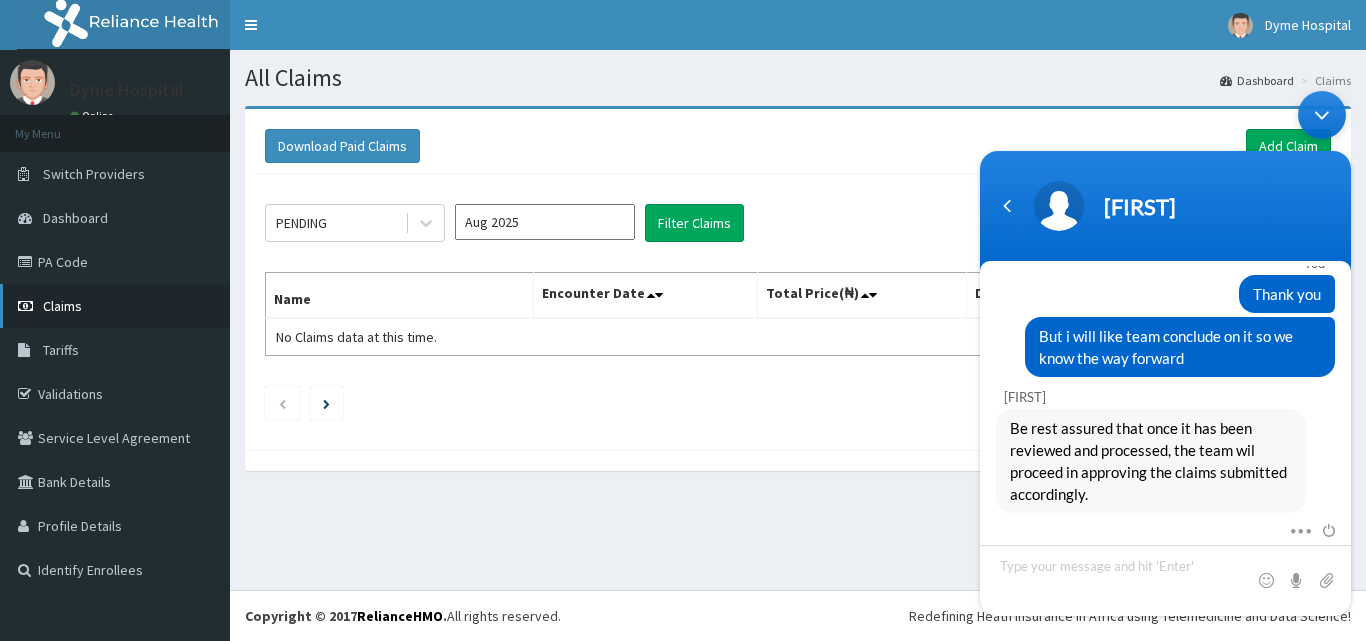 click on "Claims" at bounding box center [62, 306] 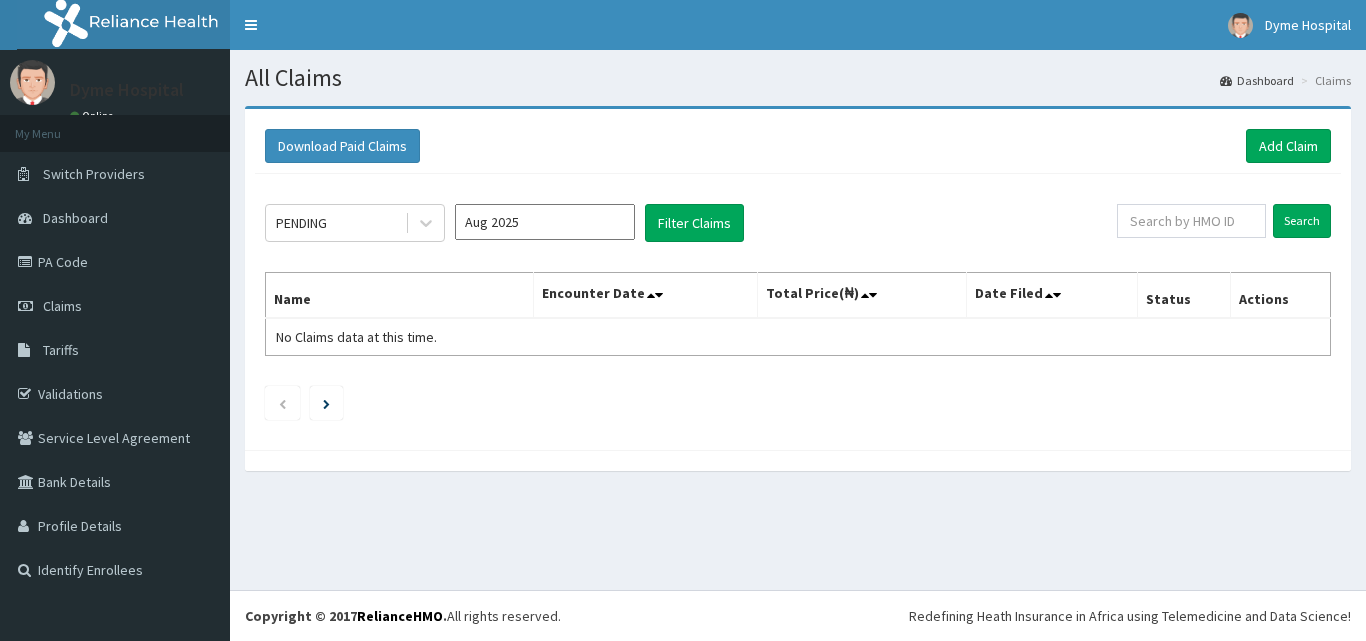 scroll, scrollTop: 0, scrollLeft: 0, axis: both 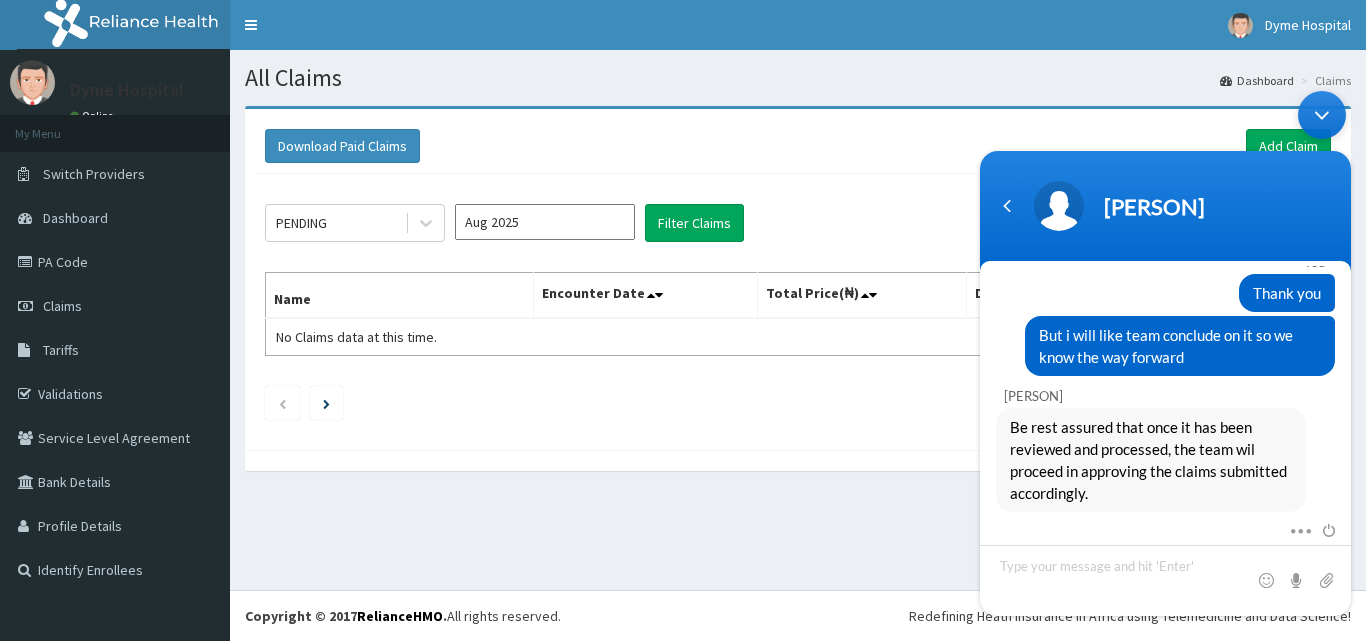 drag, startPoint x: 446, startPoint y: 218, endPoint x: 436, endPoint y: 221, distance: 10.440307 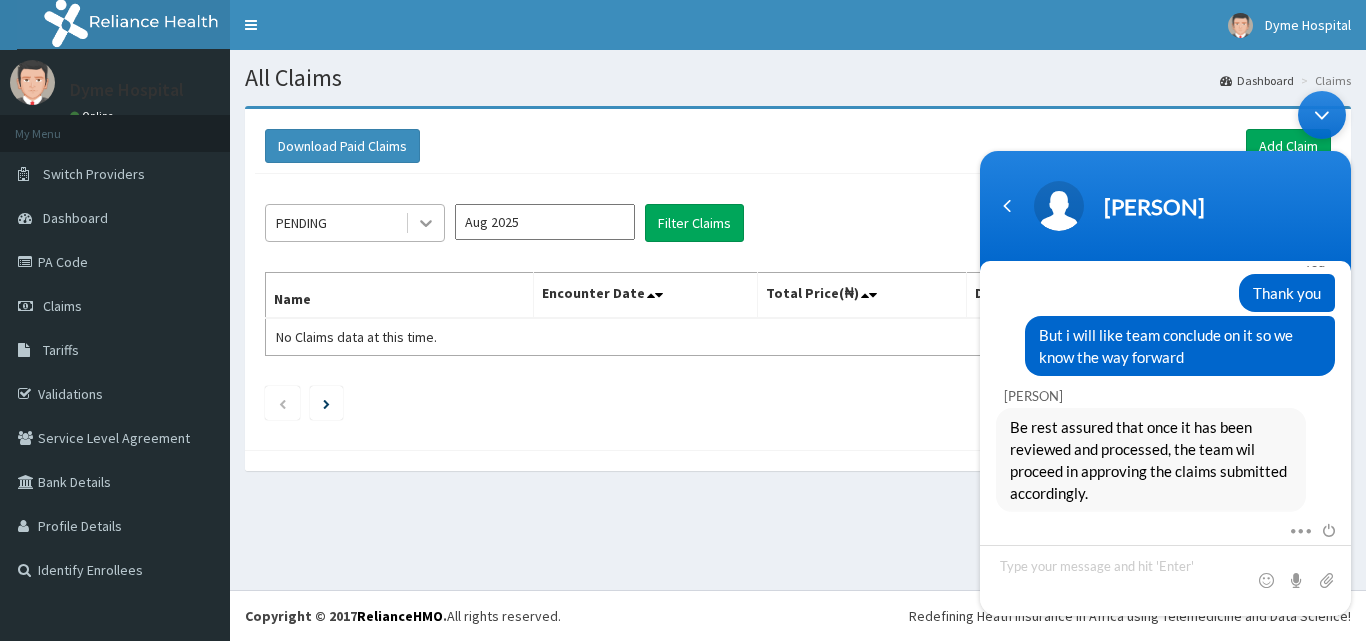 click on "PENDING Aug 2025 Filter Claims" at bounding box center (691, 223) 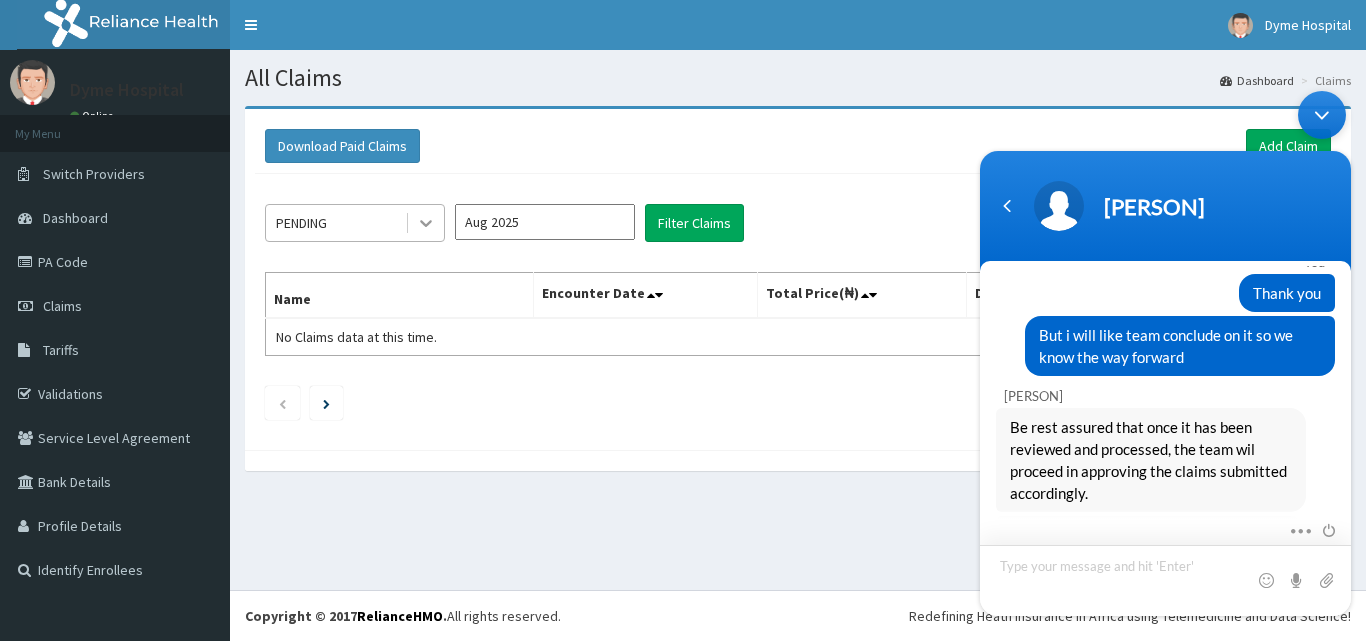 click 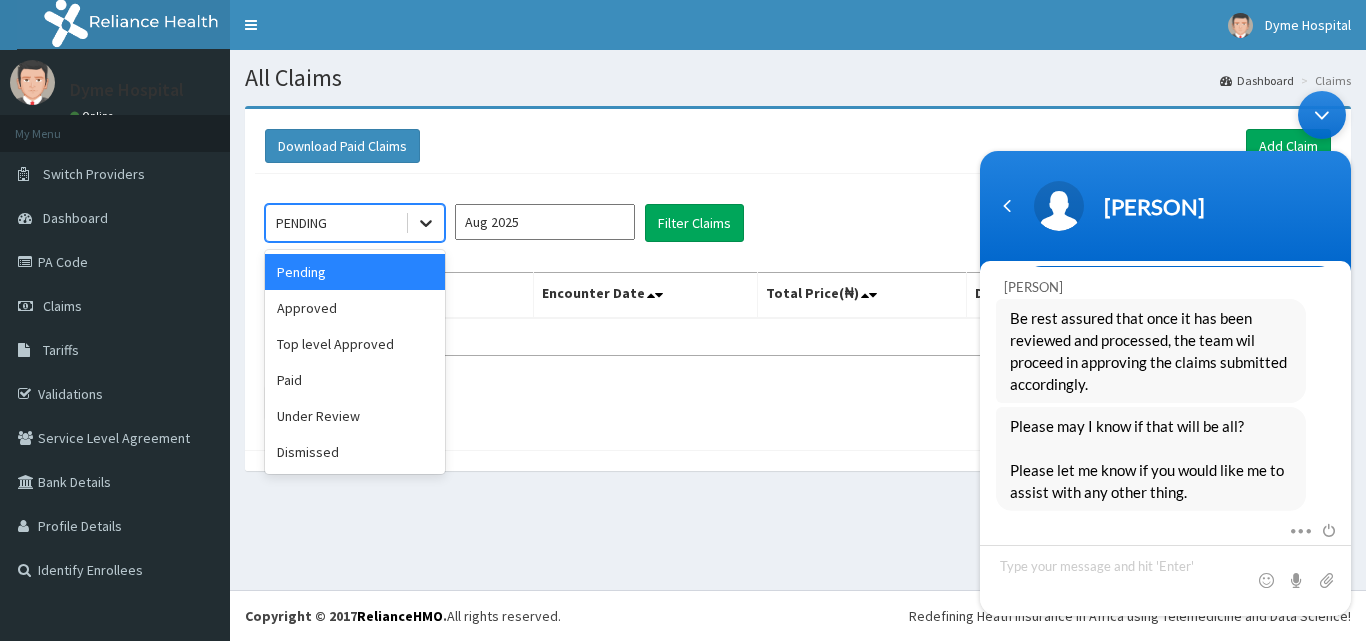 drag, startPoint x: 440, startPoint y: 231, endPoint x: 419, endPoint y: 229, distance: 21.095022 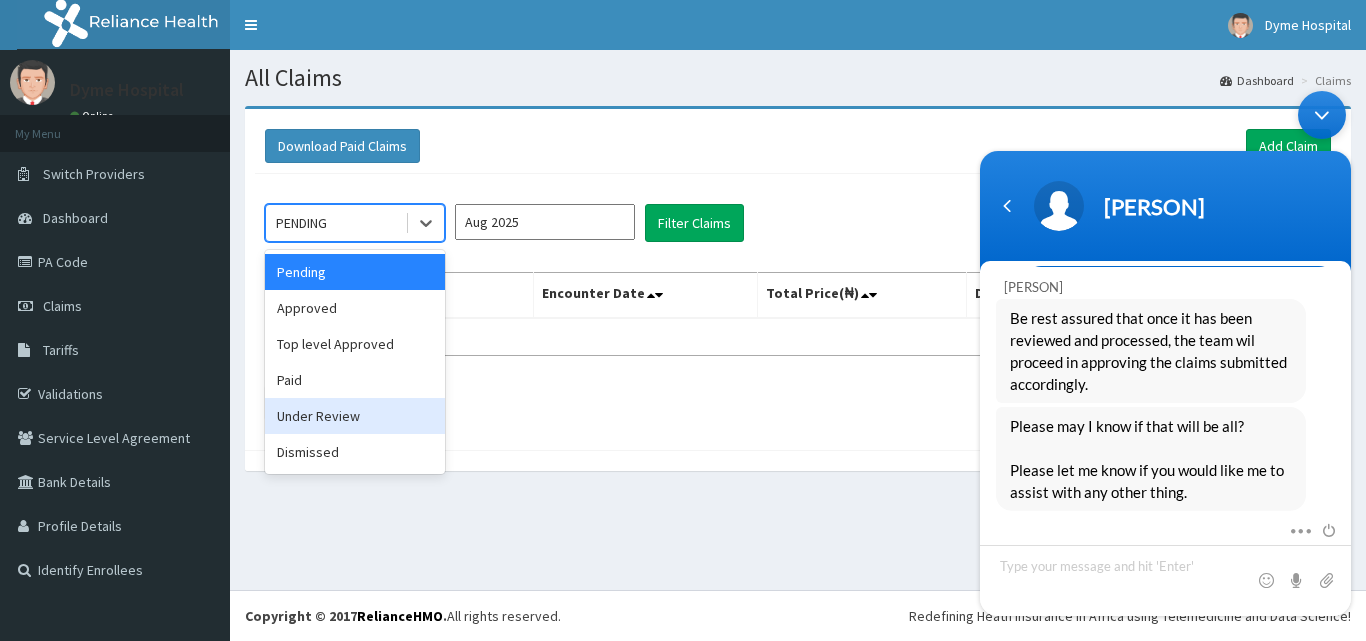 drag, startPoint x: 325, startPoint y: 414, endPoint x: 544, endPoint y: 265, distance: 264.8811 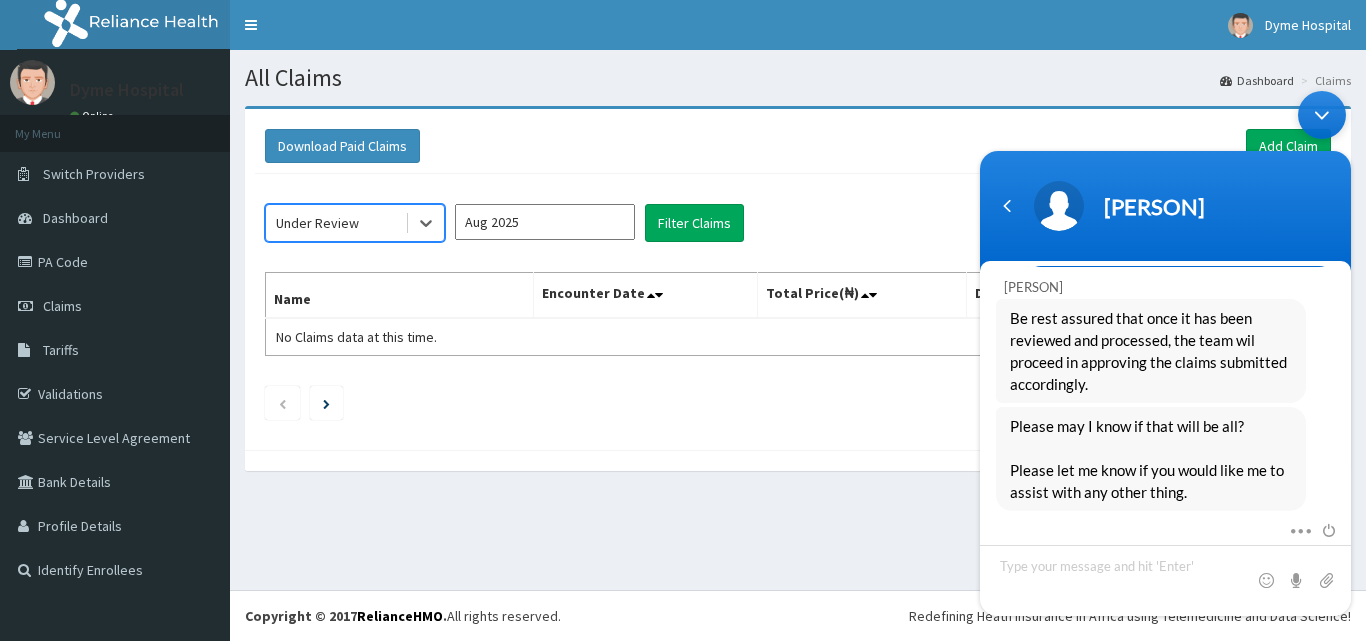 click on "Aug 2025" at bounding box center [545, 222] 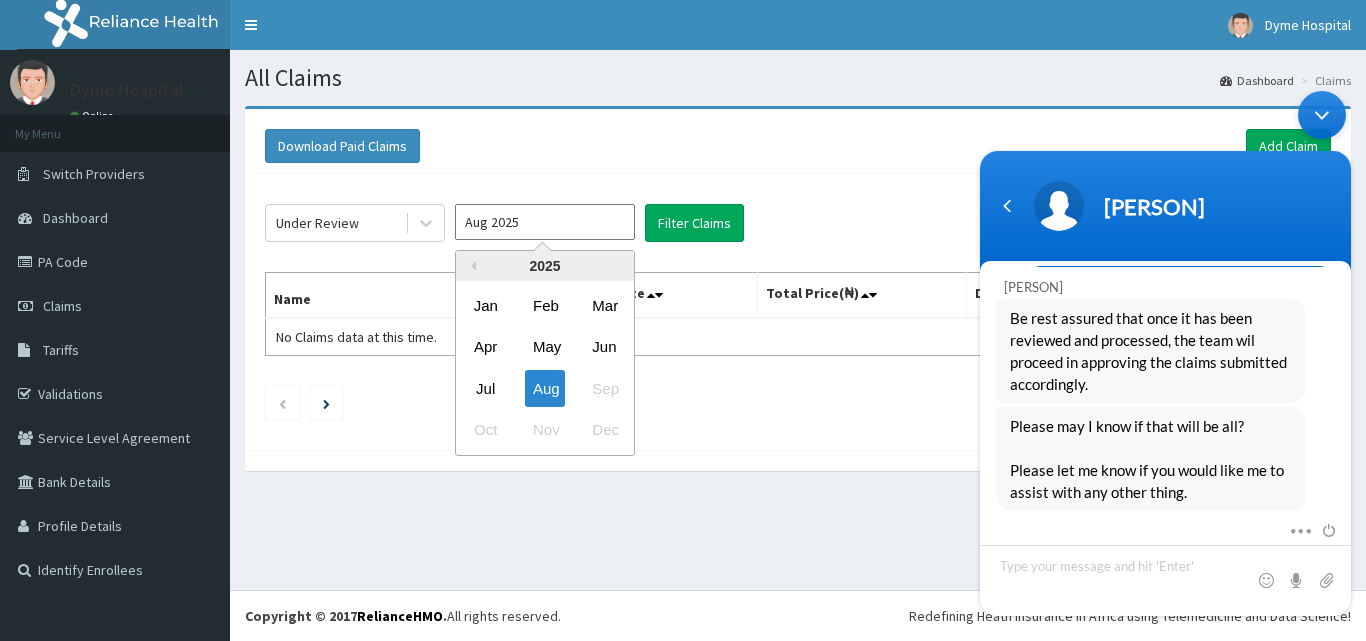 click on "Jul" at bounding box center (486, 388) 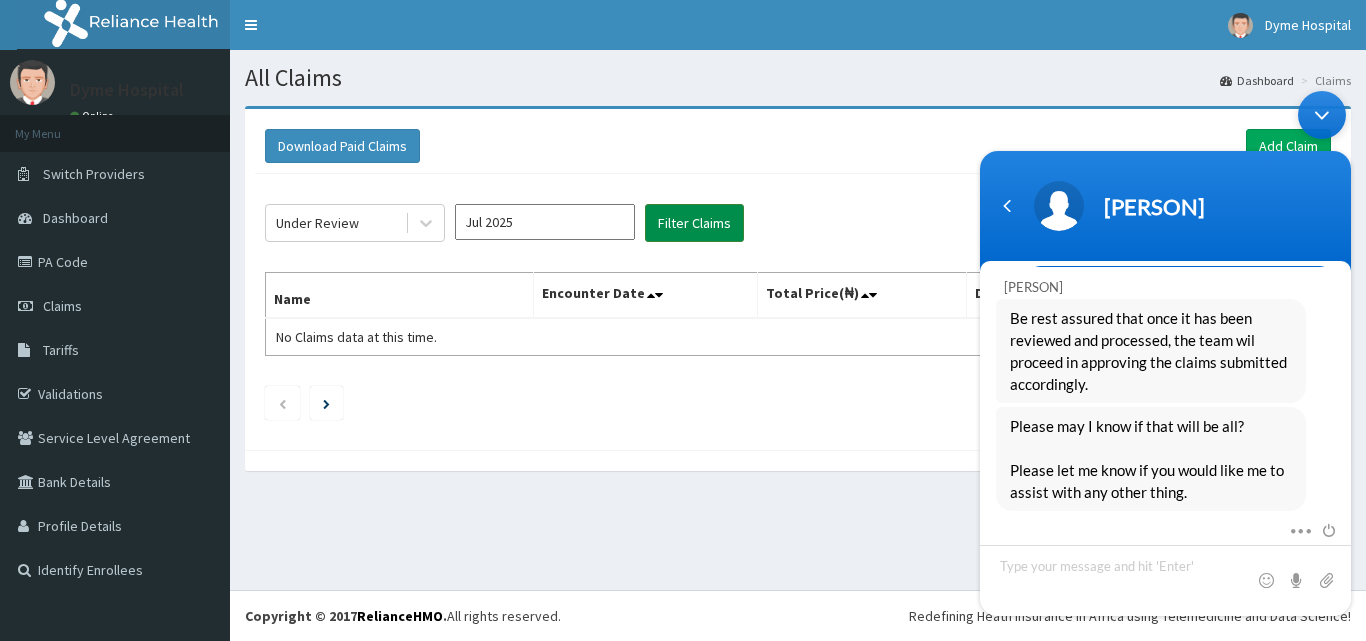 click on "Filter Claims" at bounding box center (694, 223) 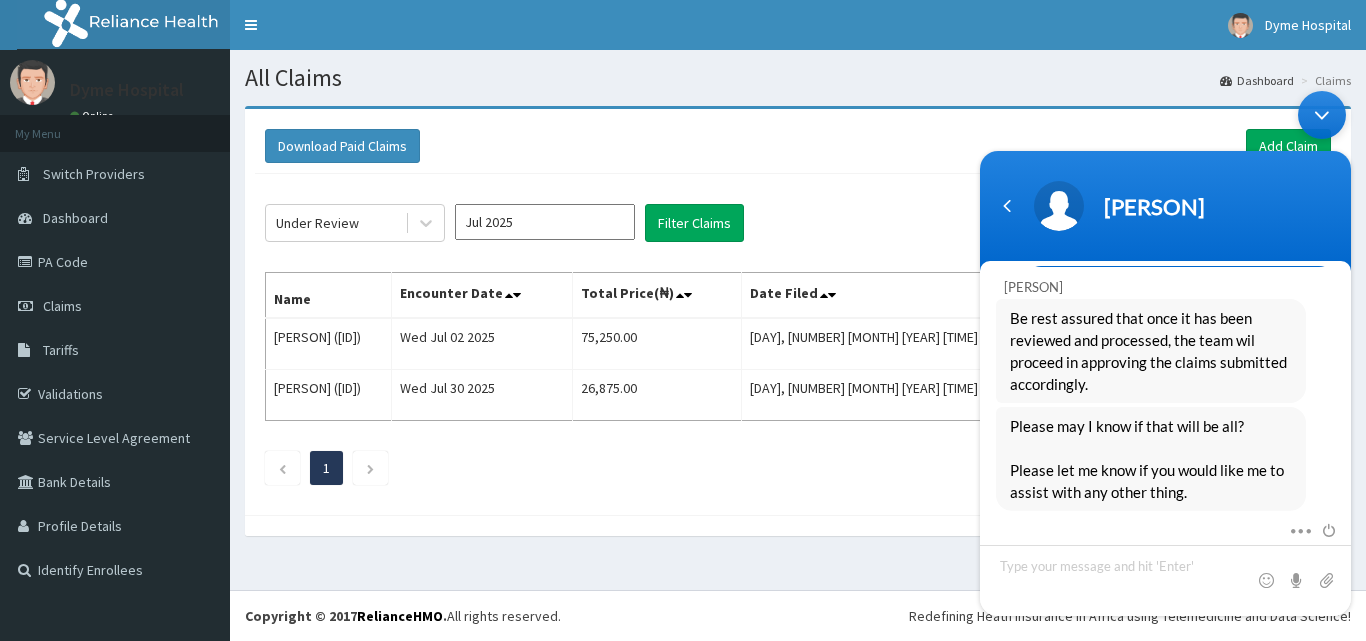 click at bounding box center (1322, 115) 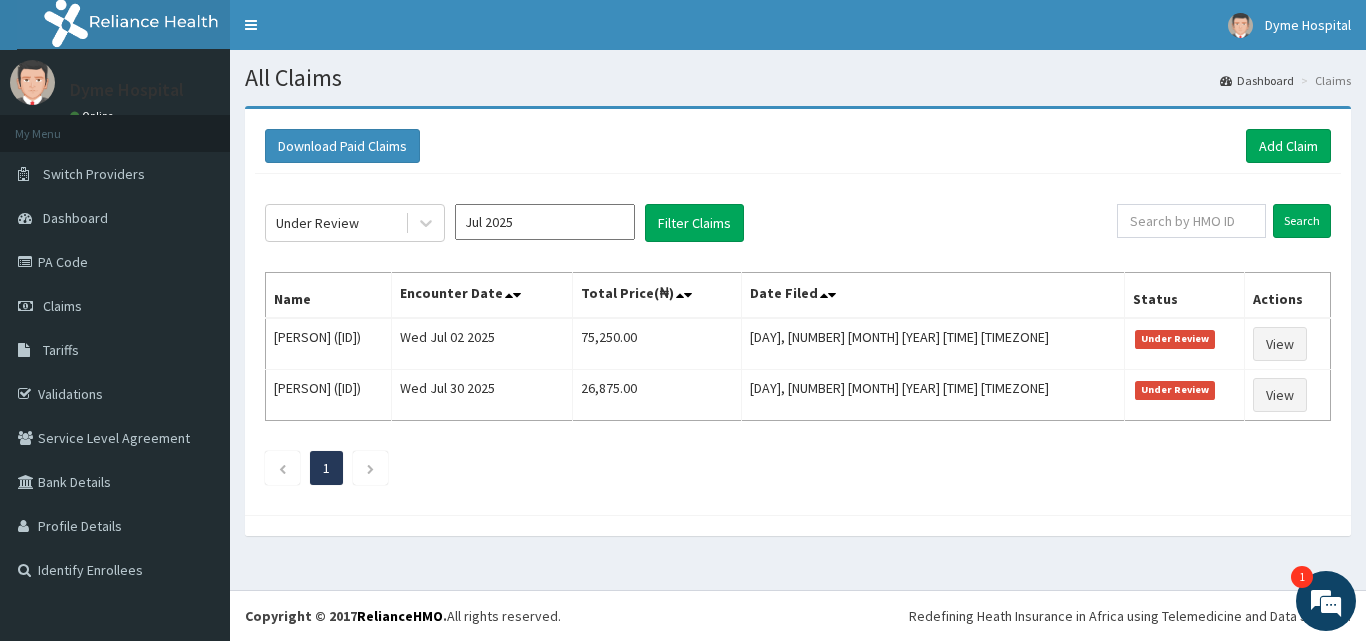 scroll, scrollTop: 4680, scrollLeft: 0, axis: vertical 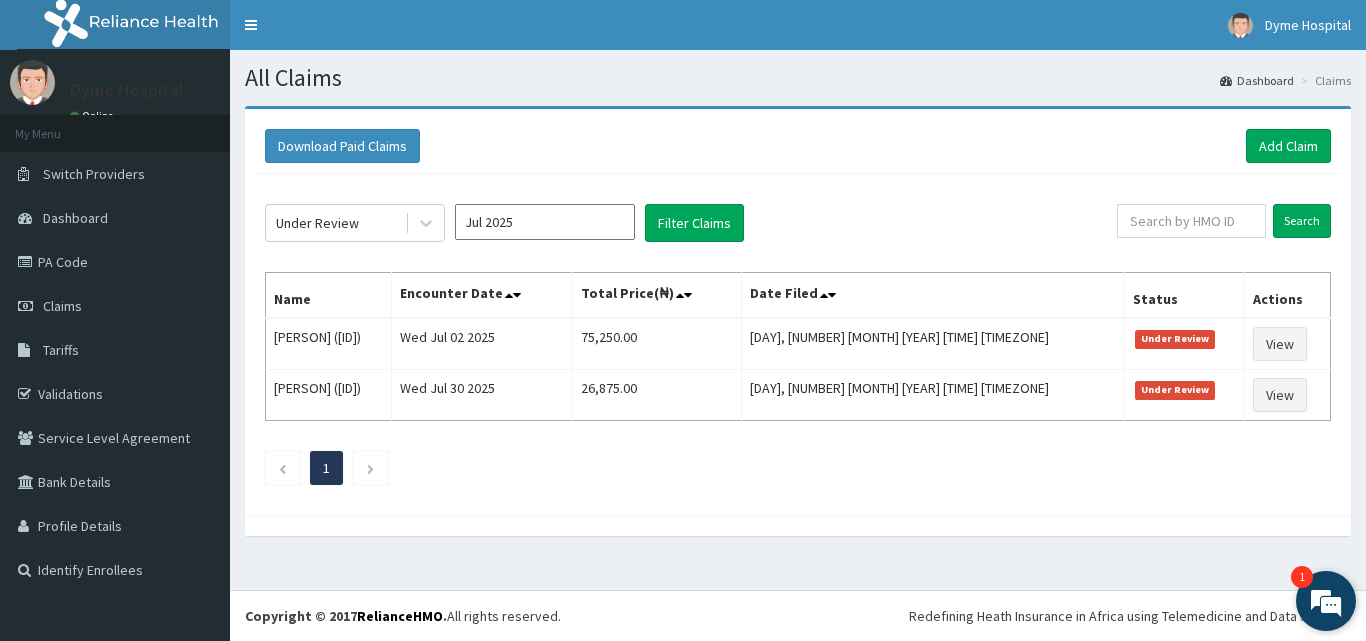 click on "We're Online! How may I help you today? 1" at bounding box center [1326, 601] 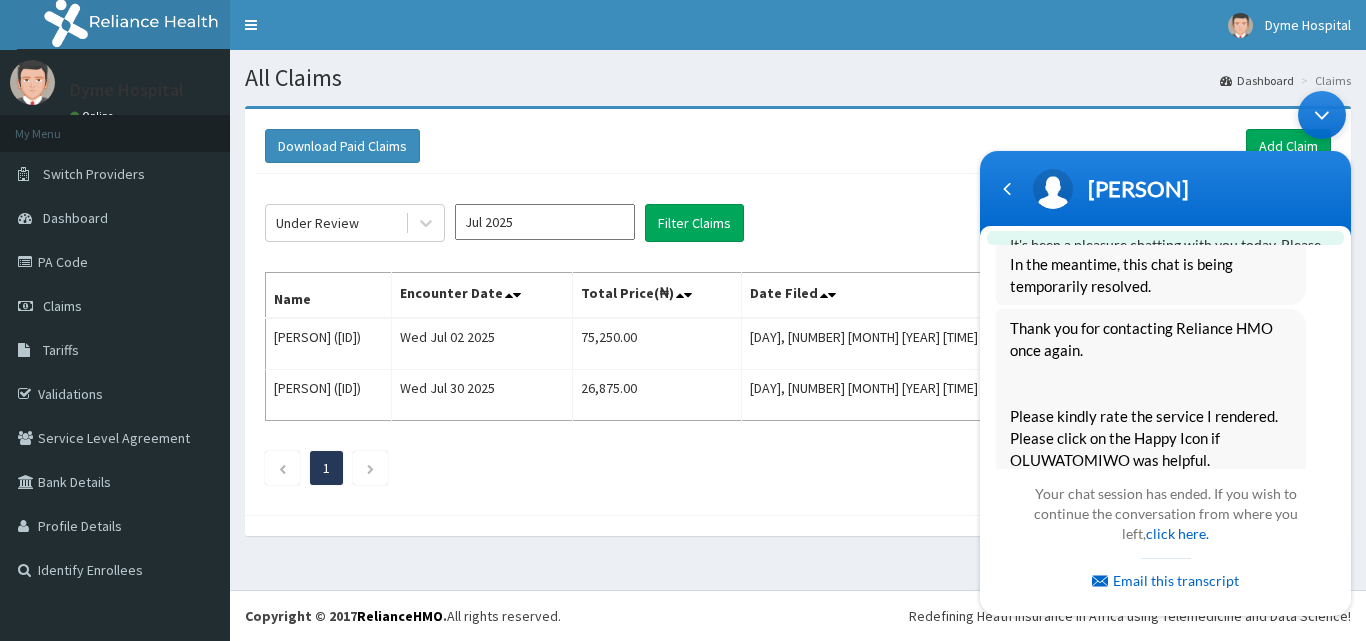 scroll, scrollTop: 5217, scrollLeft: 0, axis: vertical 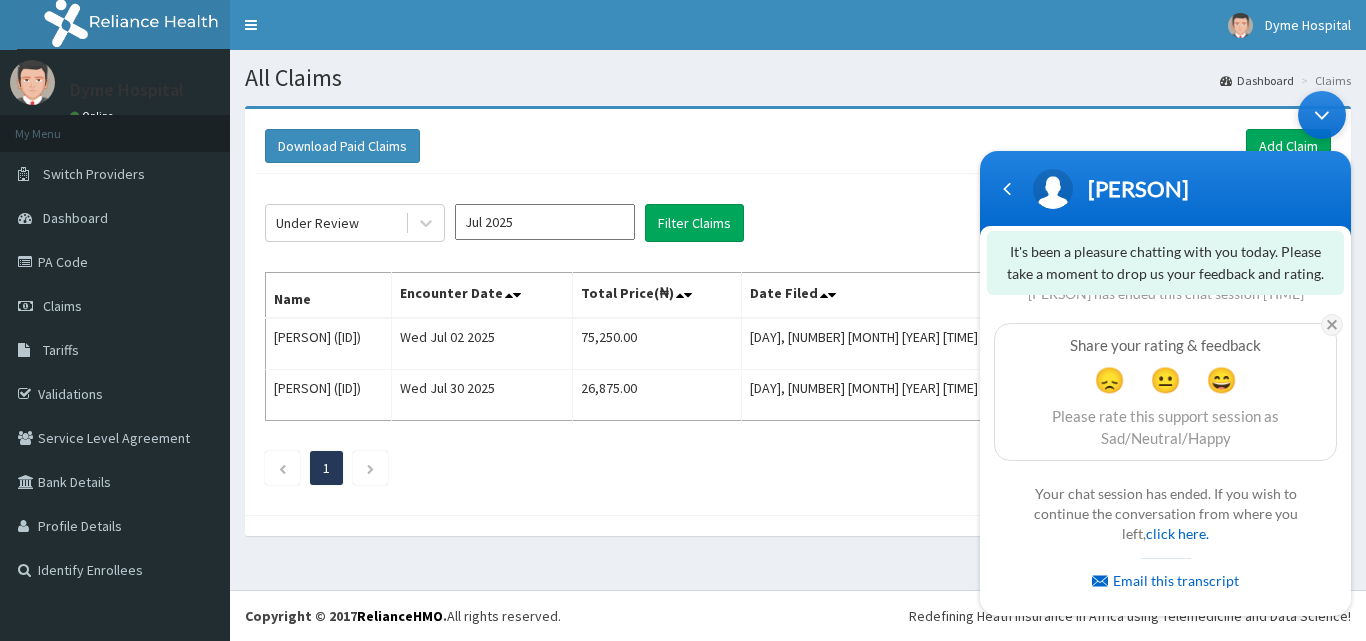 click at bounding box center (1332, 325) 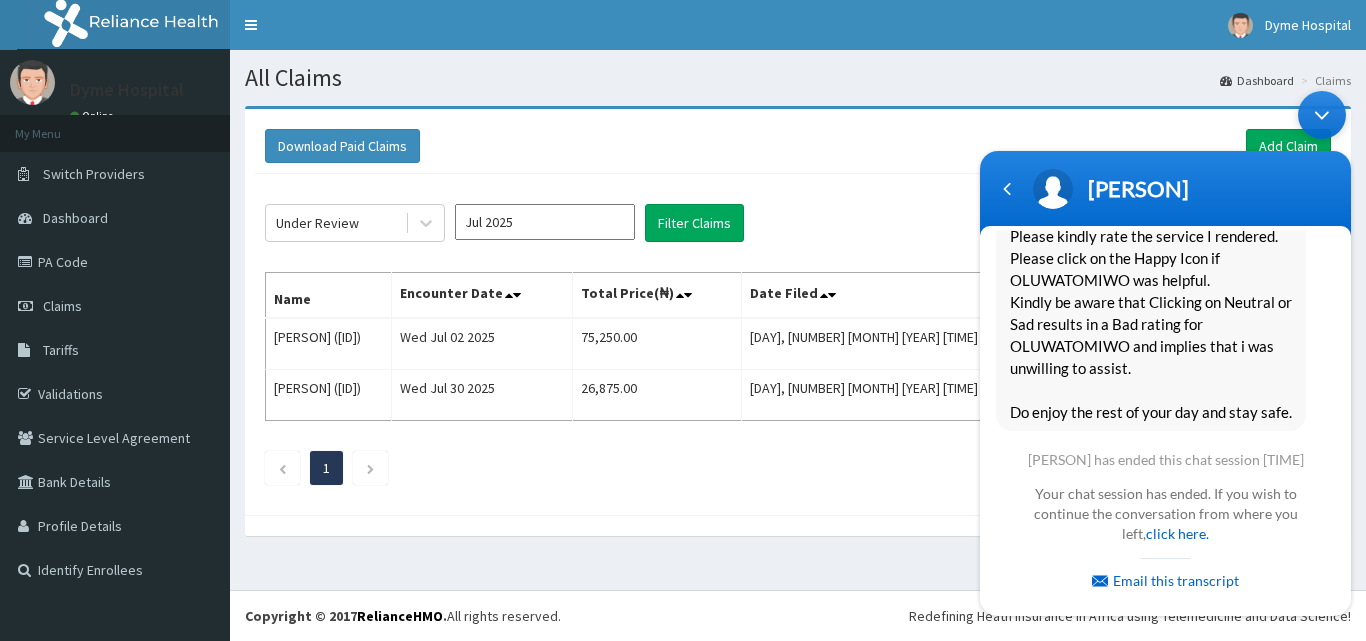 scroll, scrollTop: 5077, scrollLeft: 0, axis: vertical 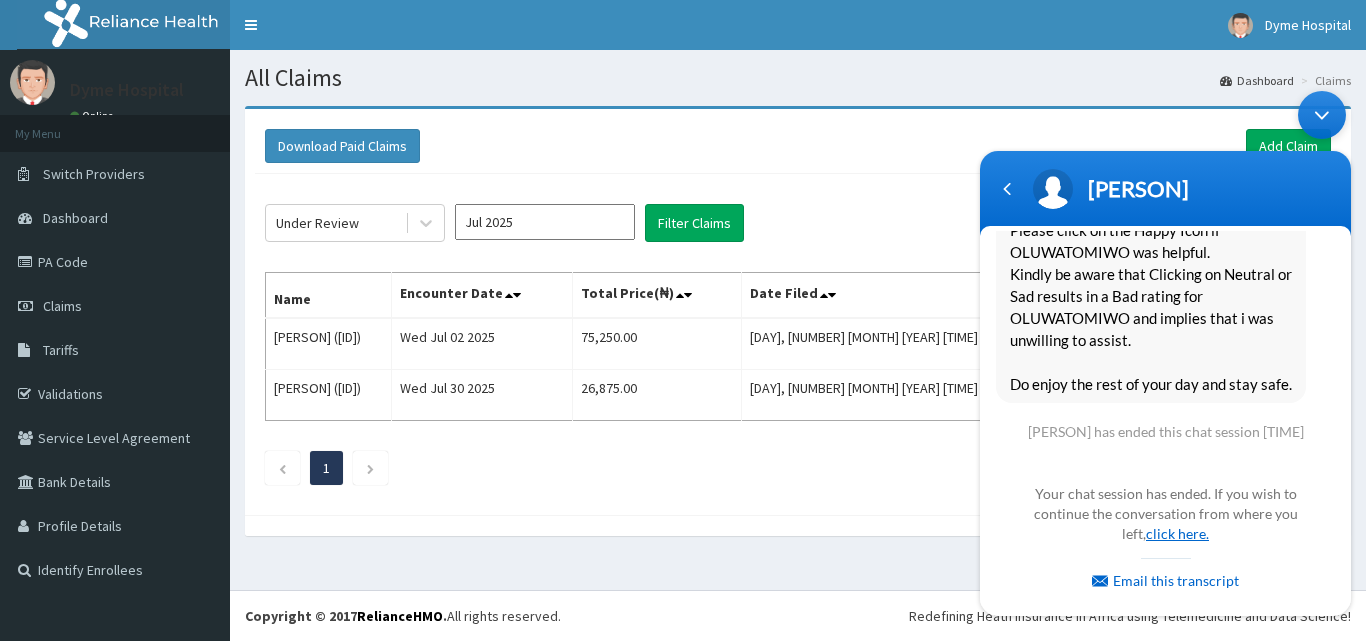 click on "click here." at bounding box center [1177, 533] 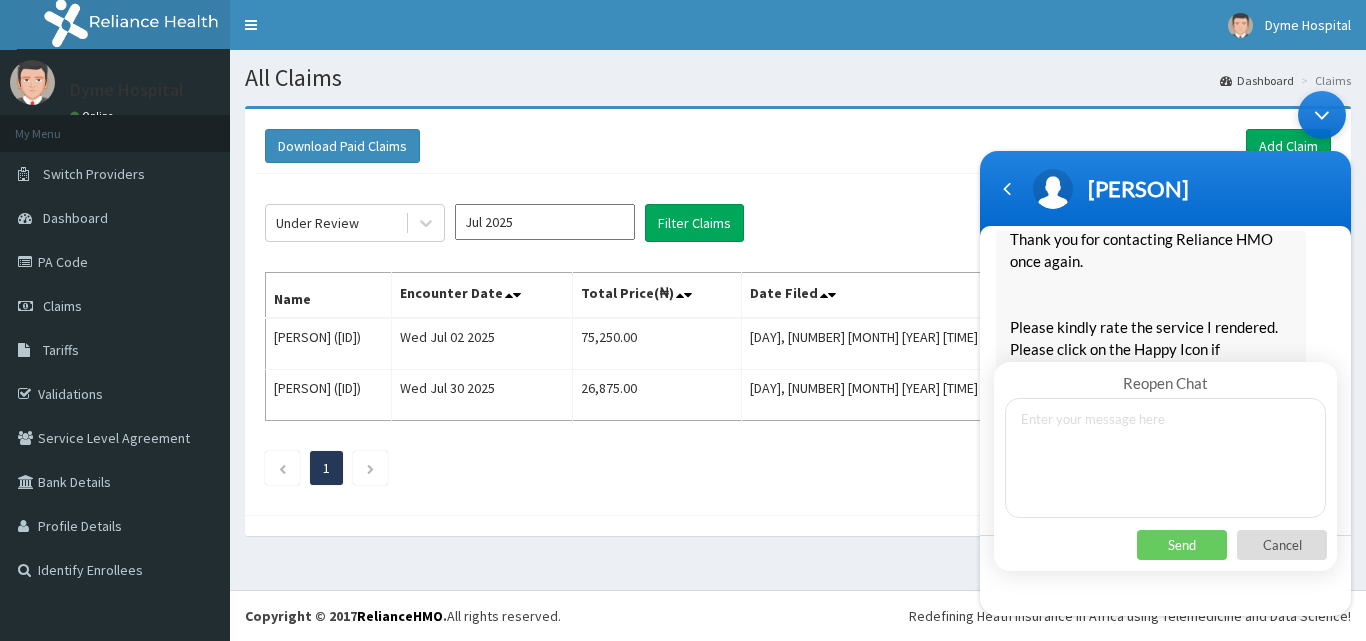 click at bounding box center (1165, 458) 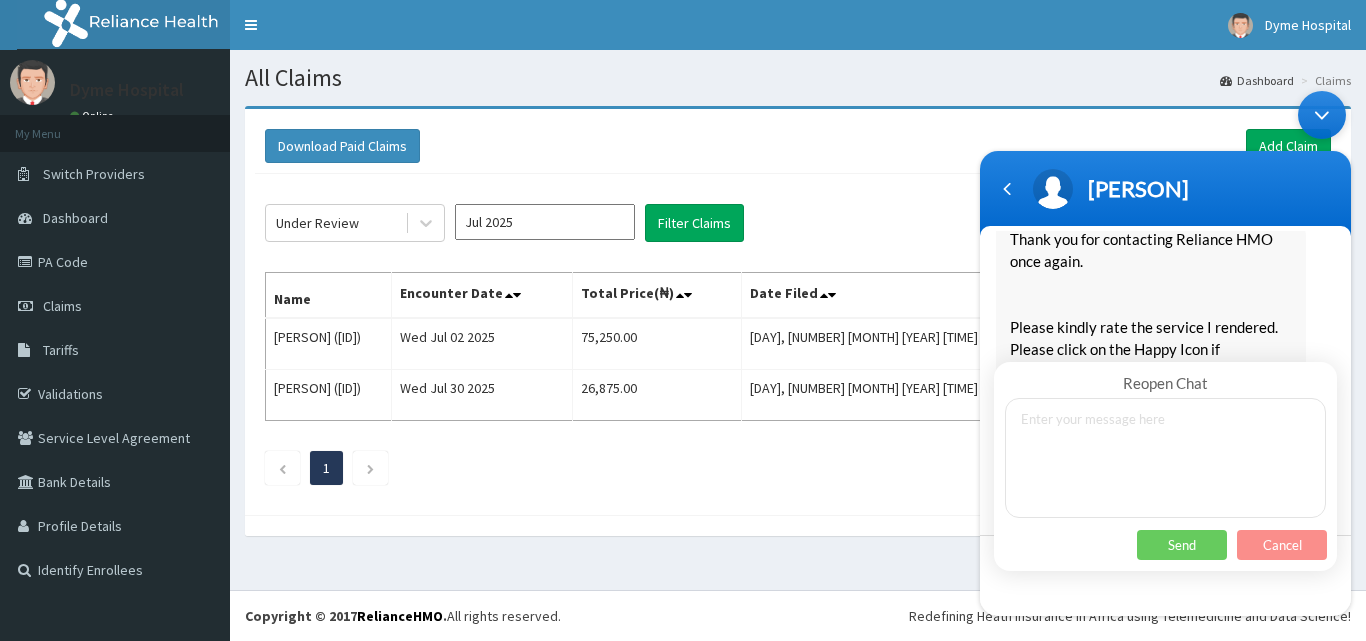 click on "Cancel" at bounding box center [1282, 545] 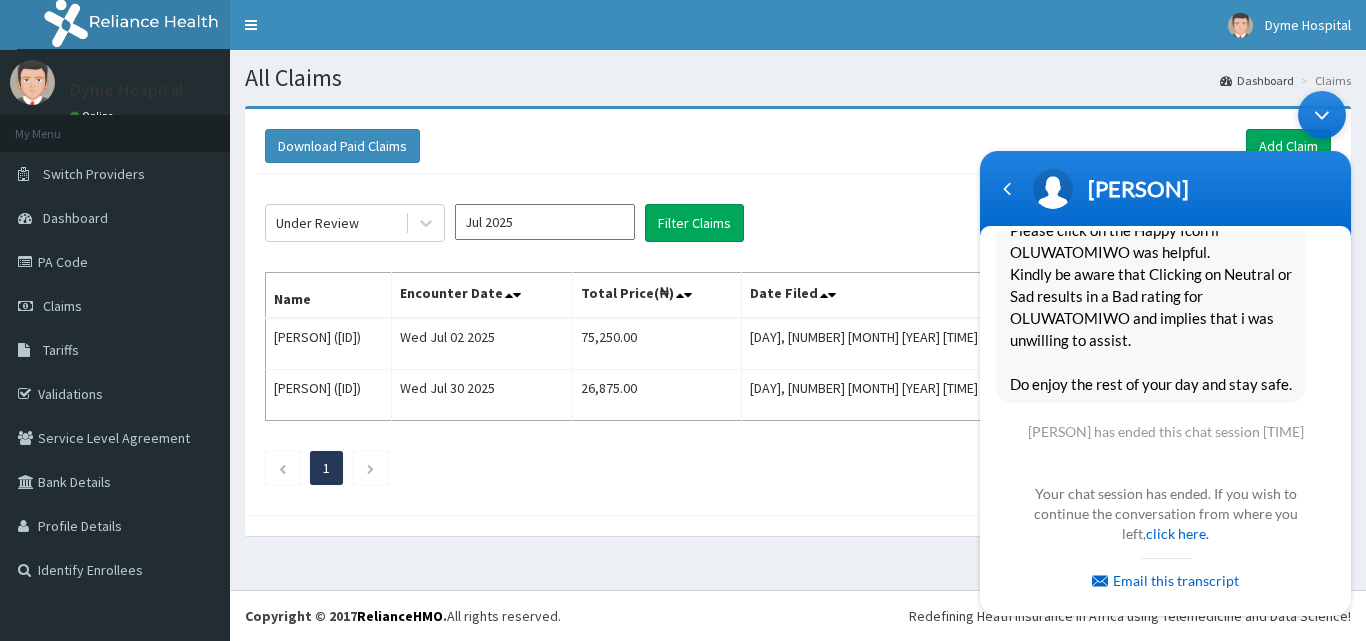 scroll, scrollTop: 5077, scrollLeft: 0, axis: vertical 